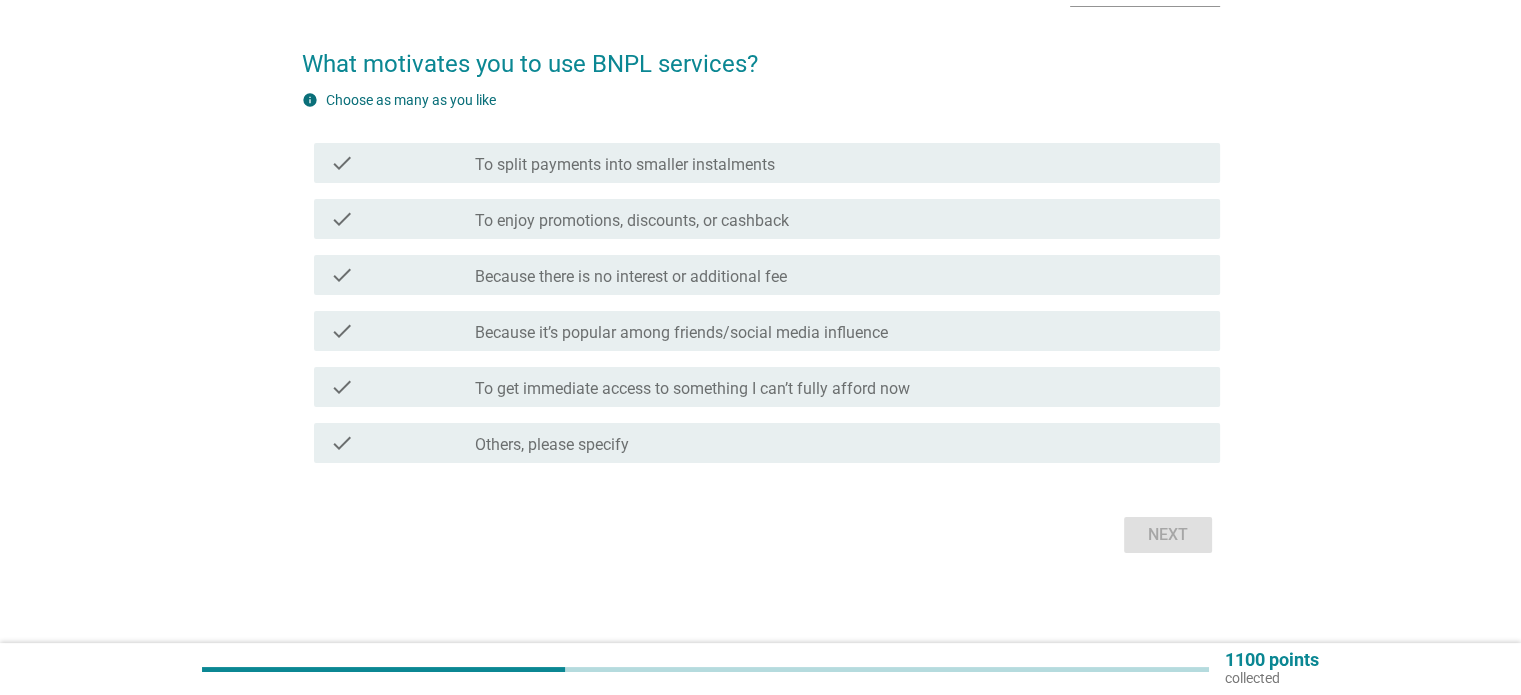 scroll, scrollTop: 137, scrollLeft: 0, axis: vertical 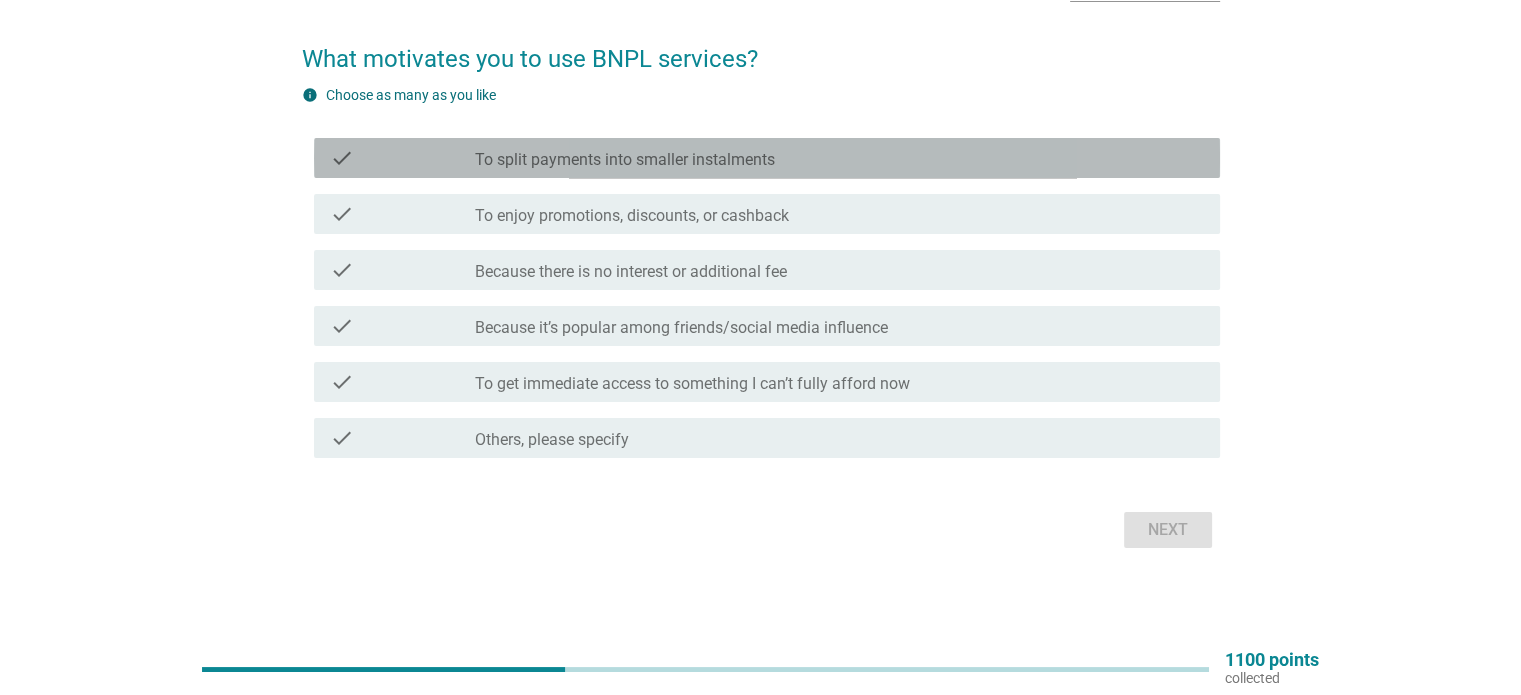 click on "To split payments into smaller instalments" at bounding box center [625, 160] 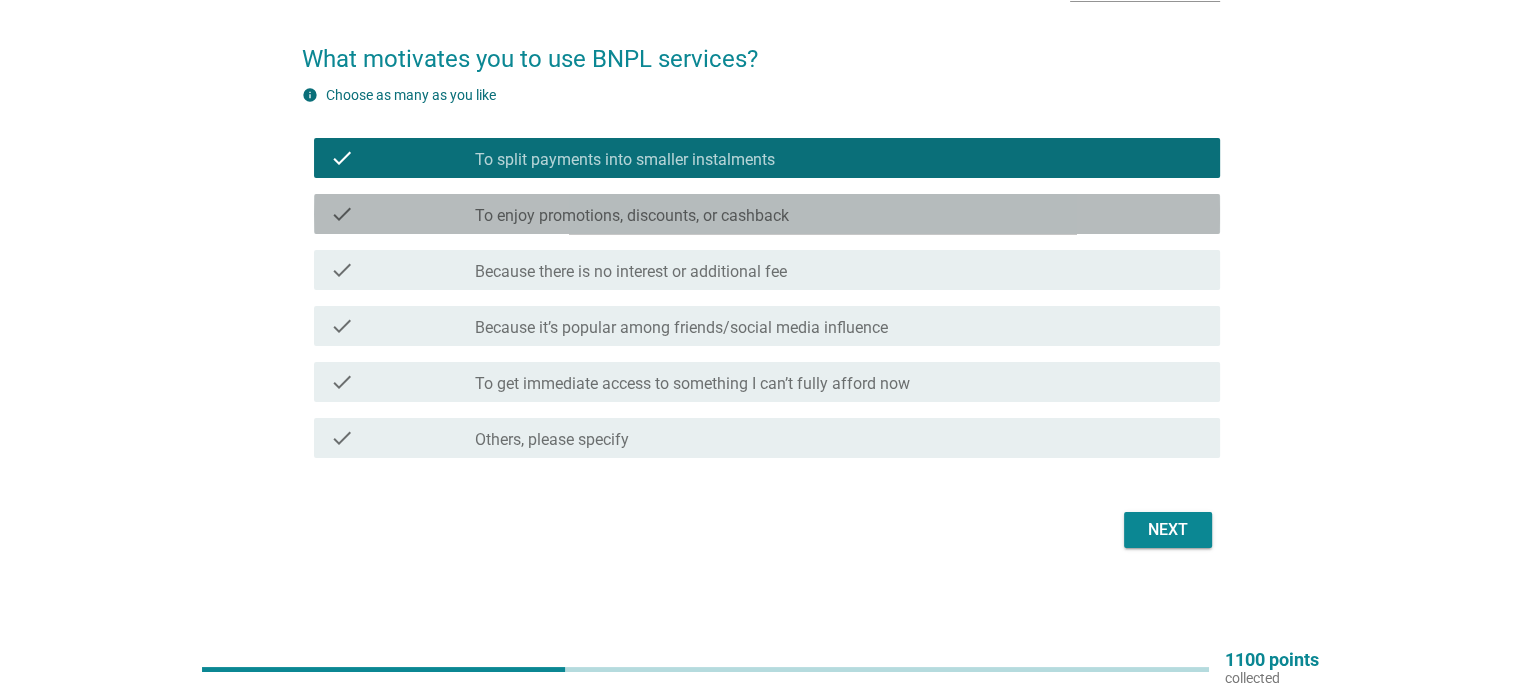 click on "To enjoy promotions, discounts, or cashback" at bounding box center [632, 216] 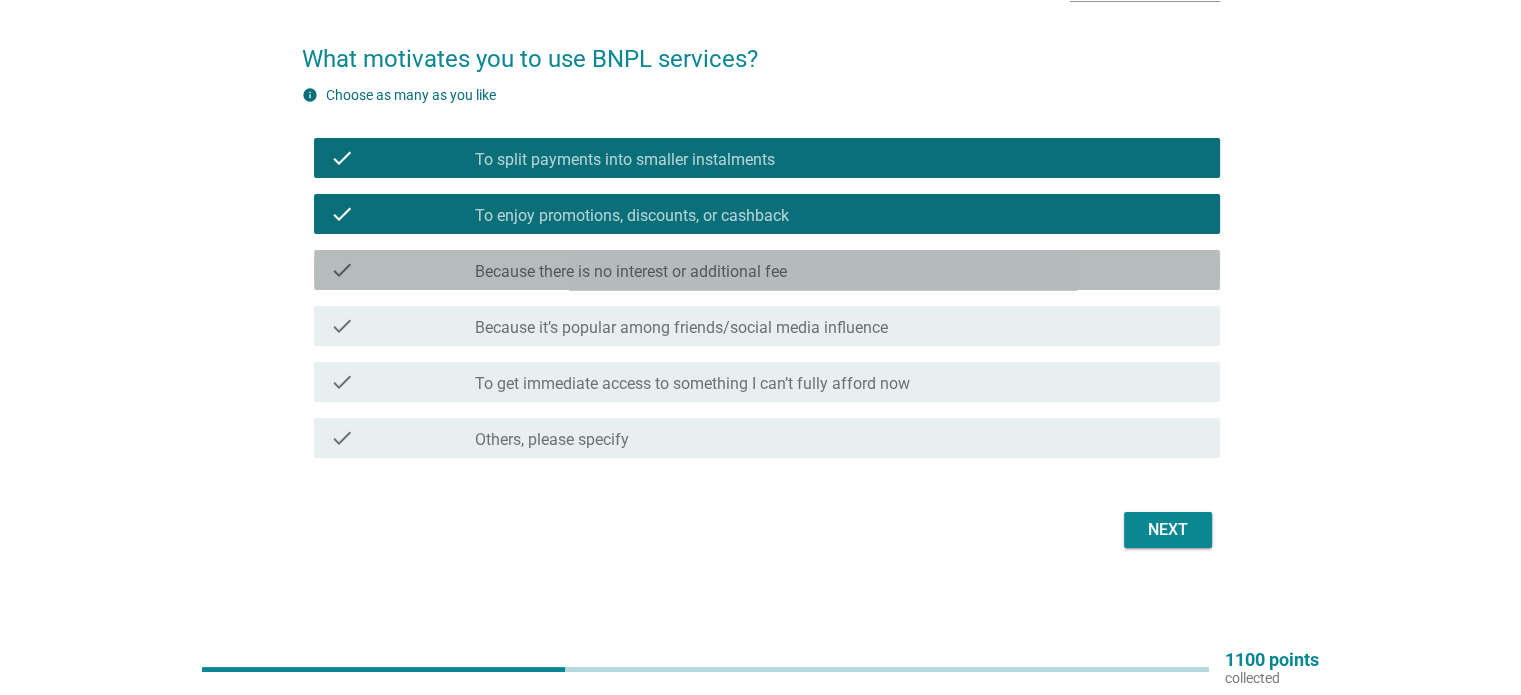 click on "Because there is no interest or additional fee" at bounding box center [631, 272] 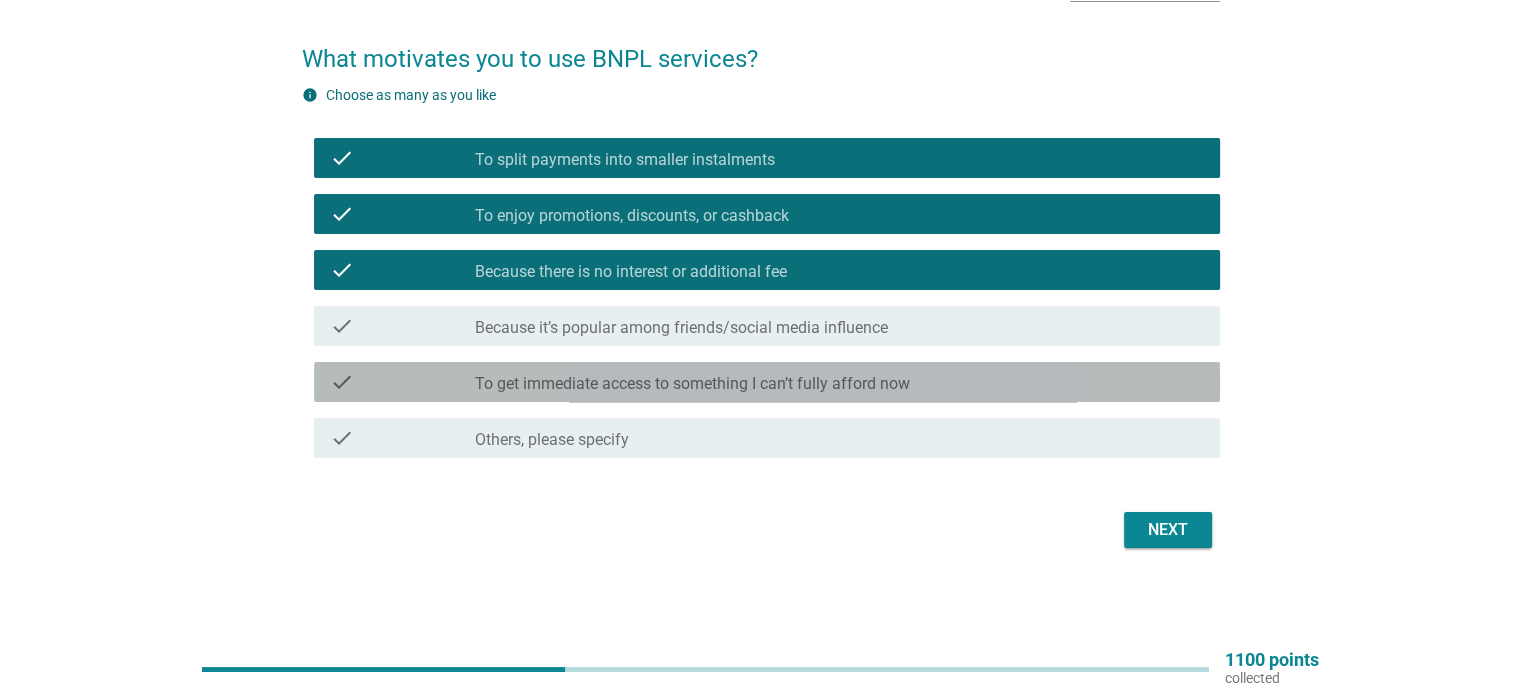 click on "To get immediate access to something I can’t fully afford now" at bounding box center (692, 384) 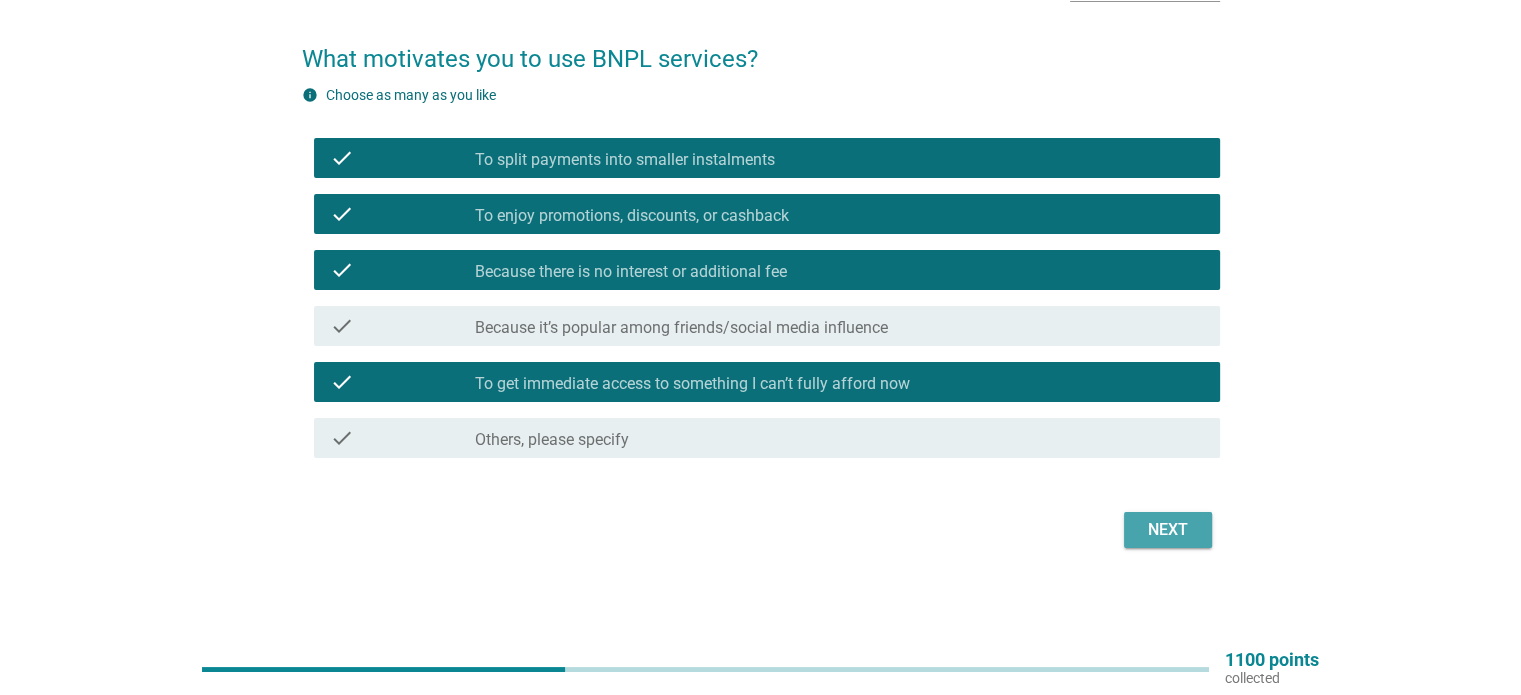 click on "Next" at bounding box center [1168, 530] 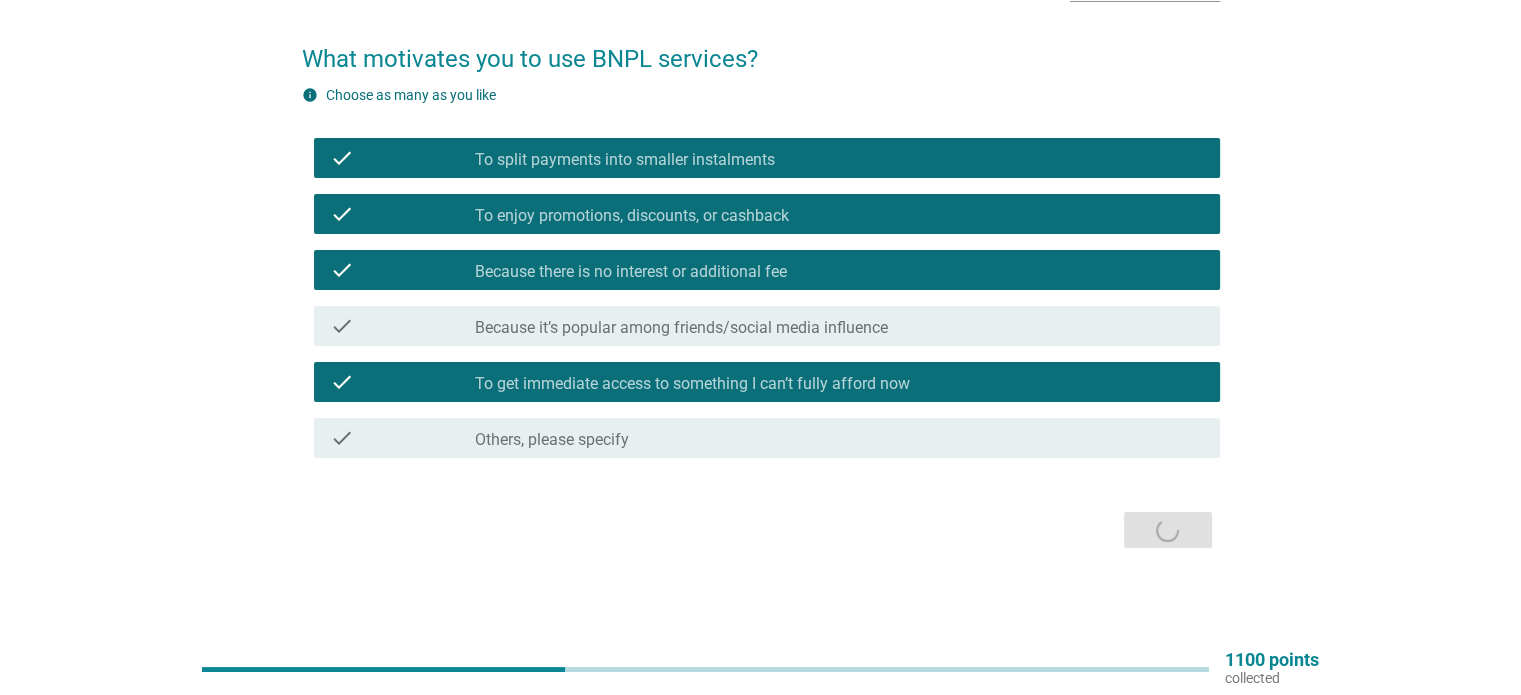 scroll, scrollTop: 0, scrollLeft: 0, axis: both 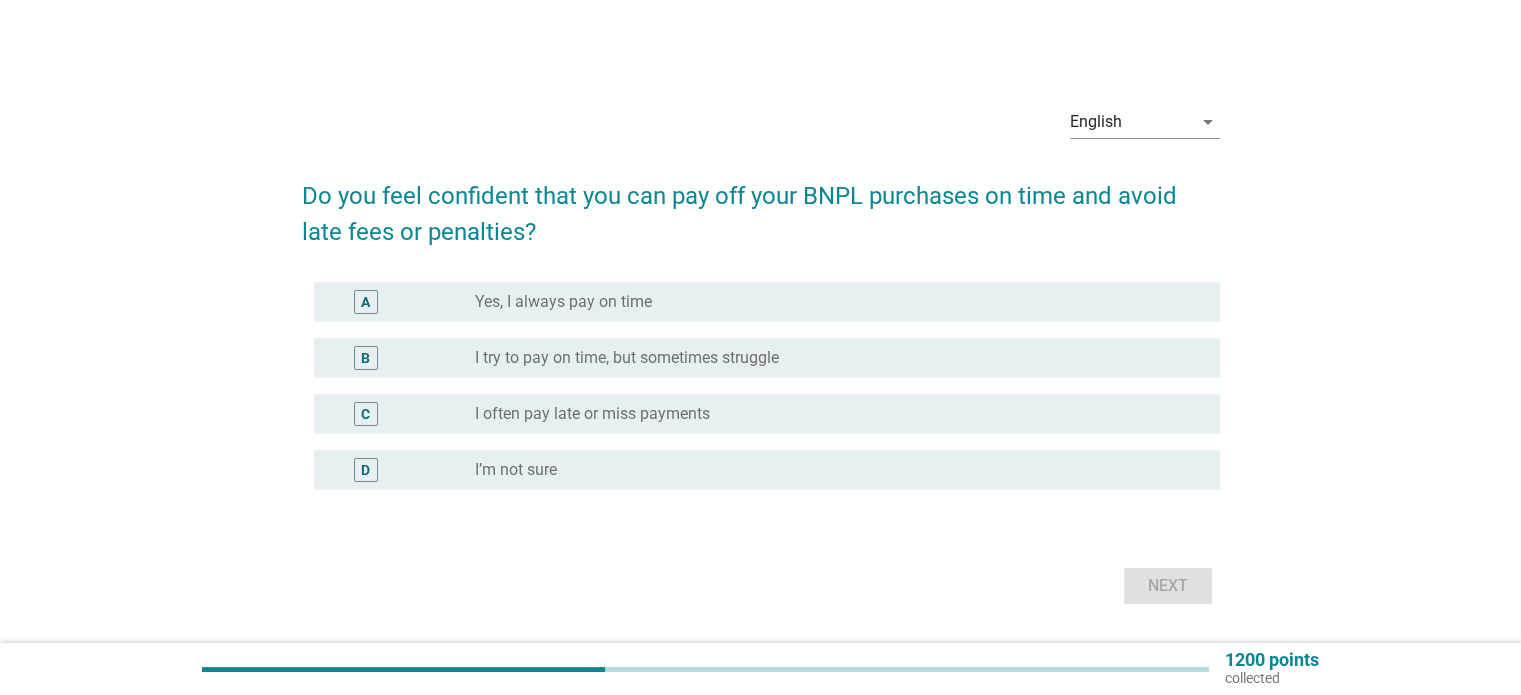 click on "I try to pay on time, but sometimes struggle" at bounding box center (627, 358) 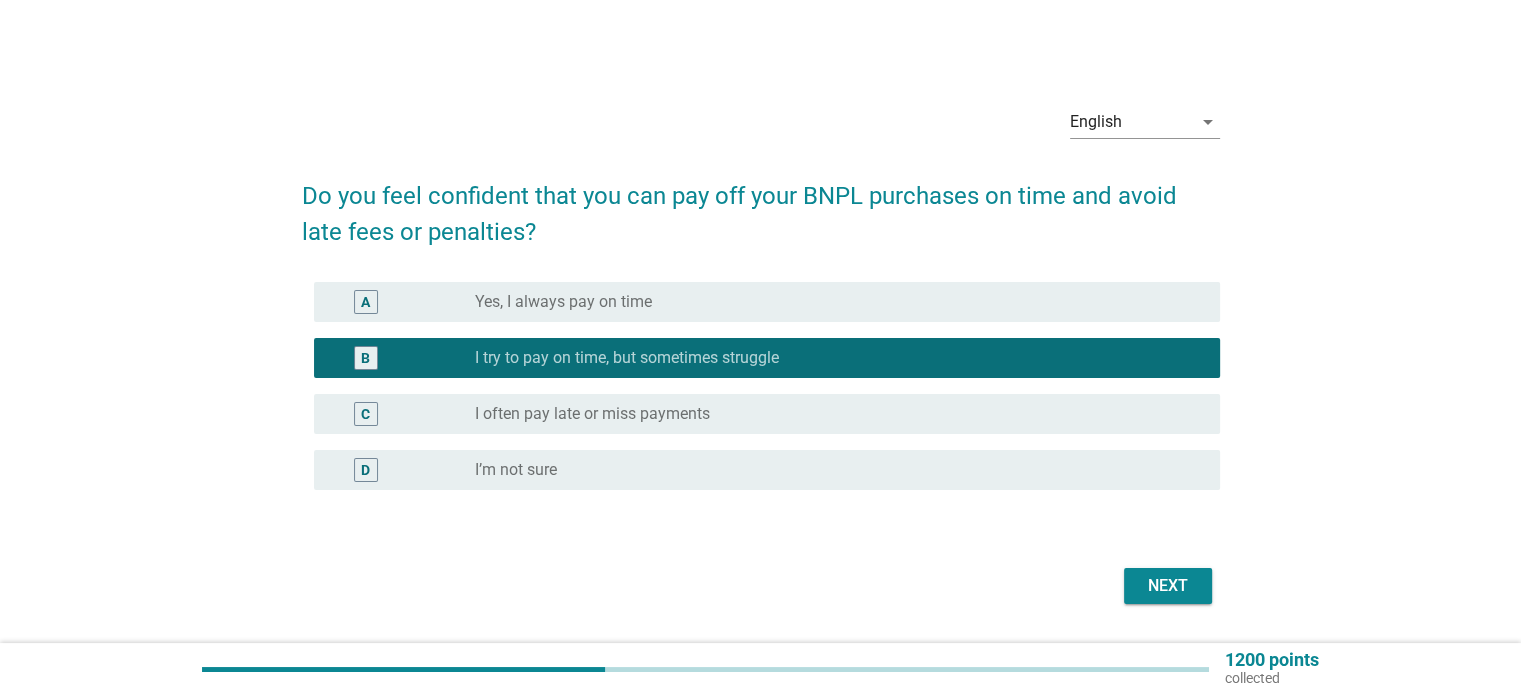 click on "Next" at bounding box center [1168, 586] 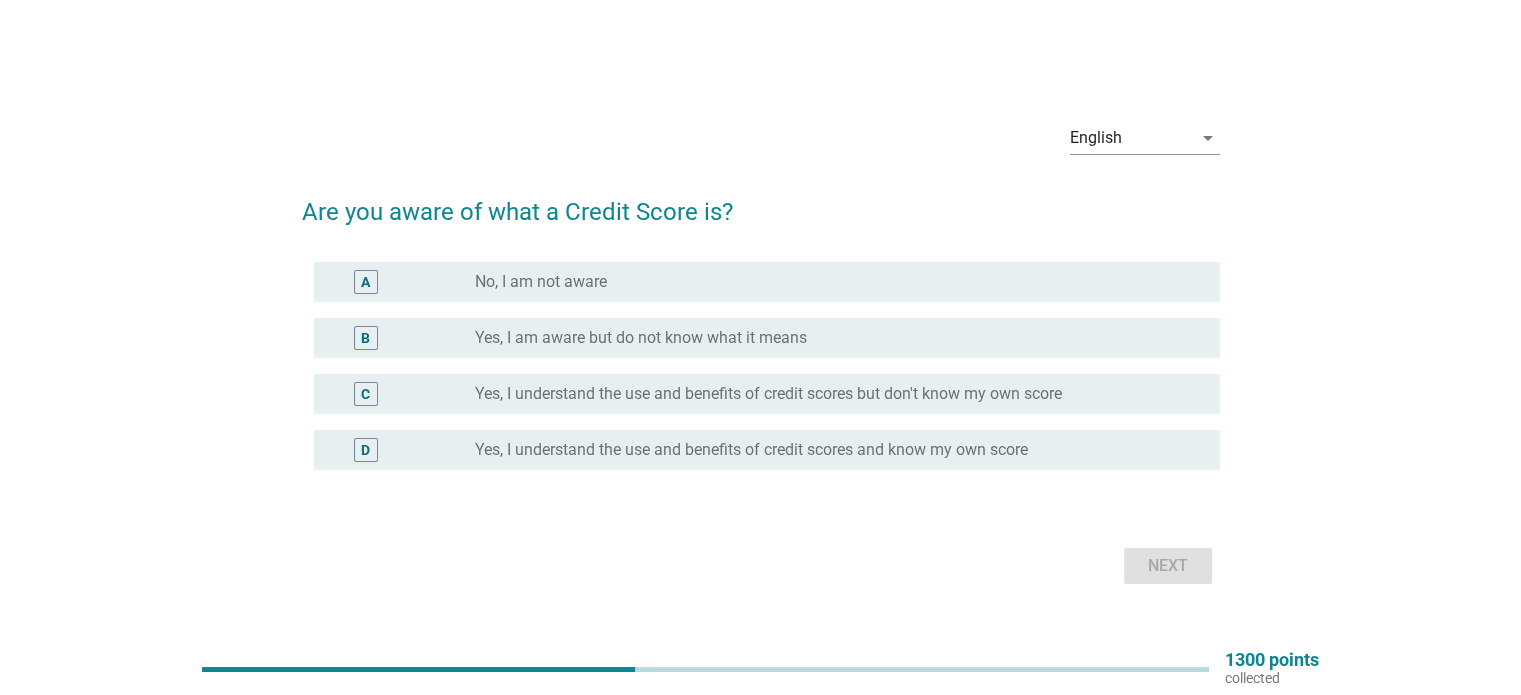 click on "No, I am not aware" at bounding box center (541, 282) 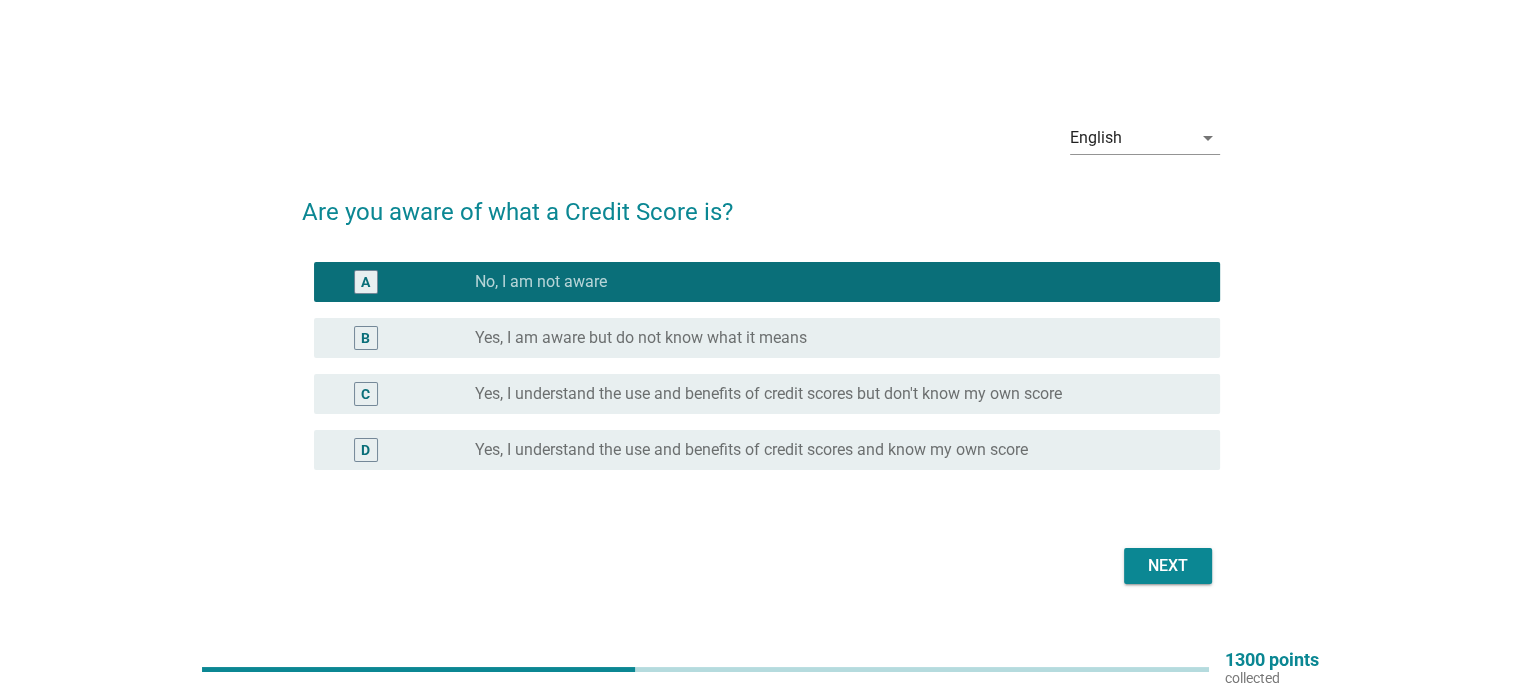 click on "Next" at bounding box center [1168, 566] 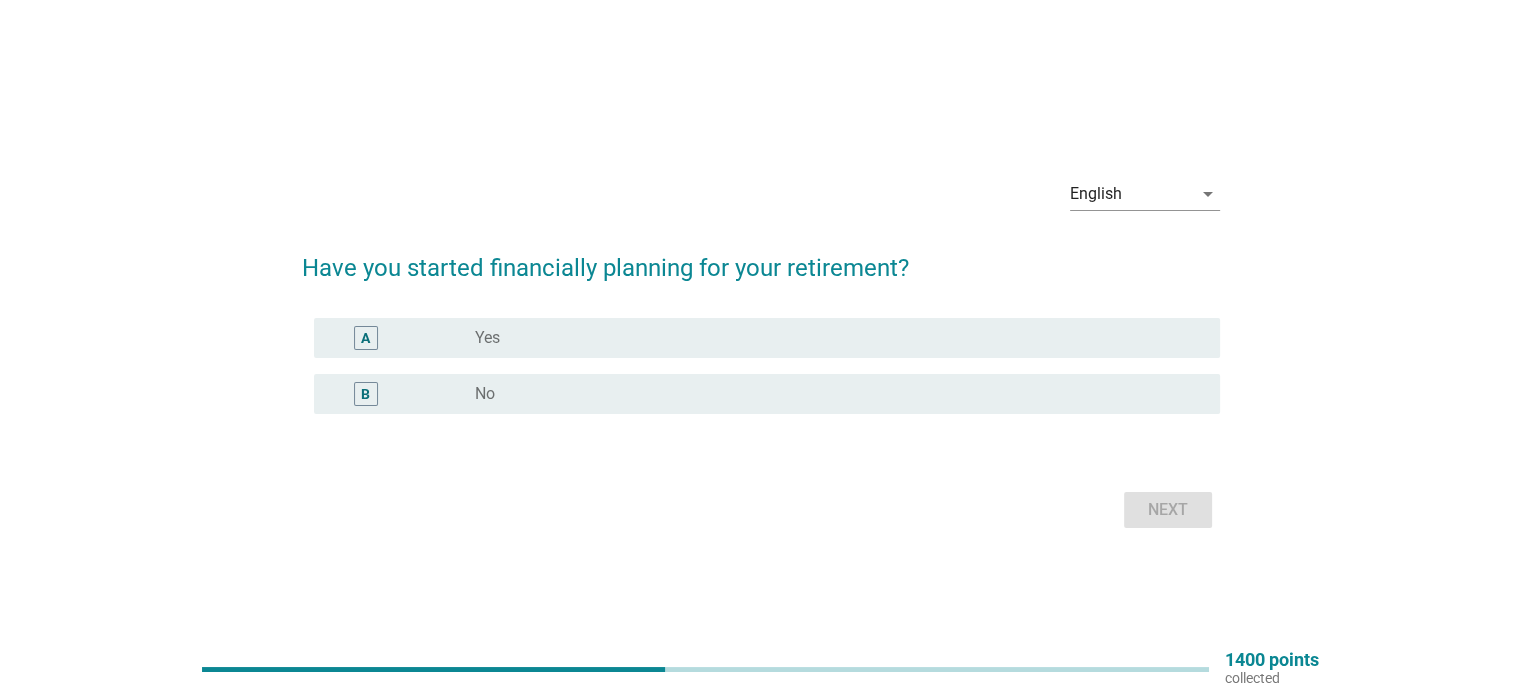 click on "Yes" at bounding box center (487, 338) 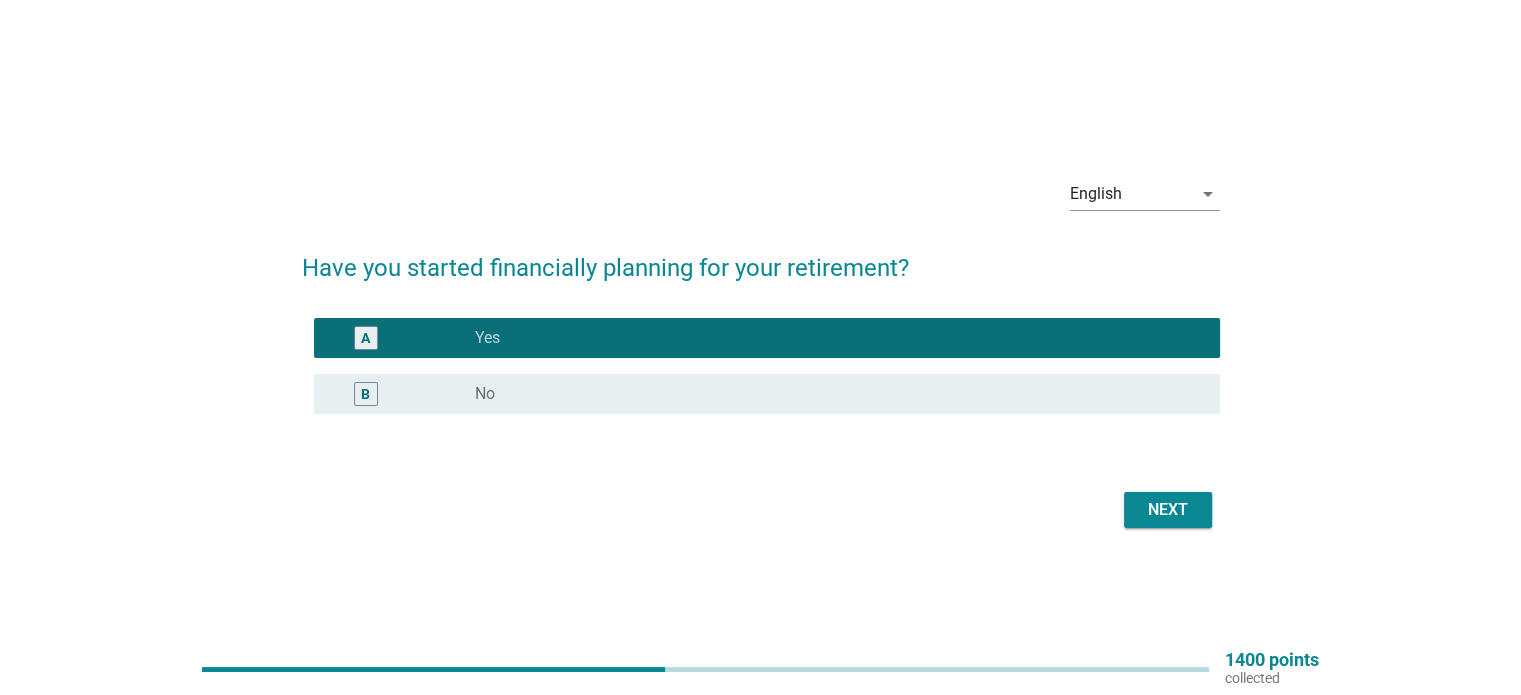 click on "Next" at bounding box center [1168, 510] 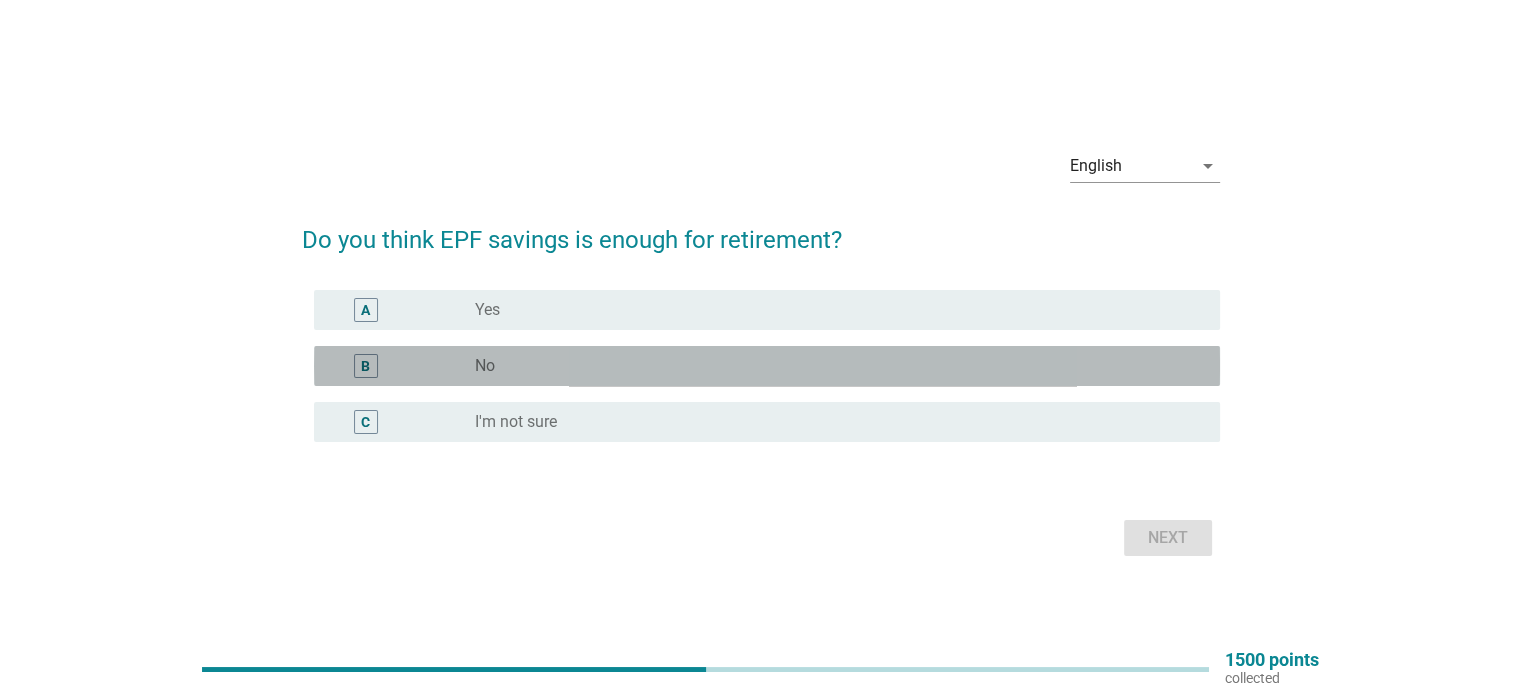 click on "radio_button_unchecked No" at bounding box center [831, 366] 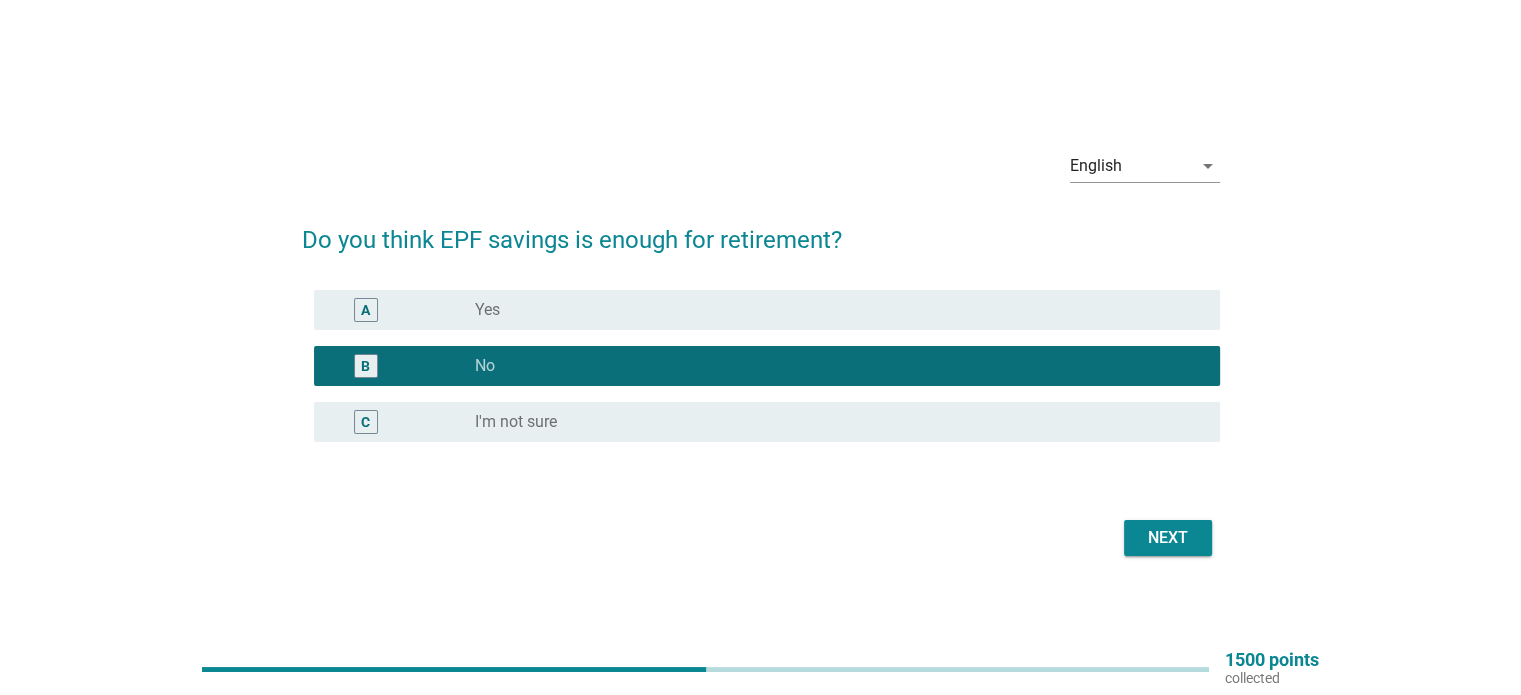 click on "Next" at bounding box center [1168, 538] 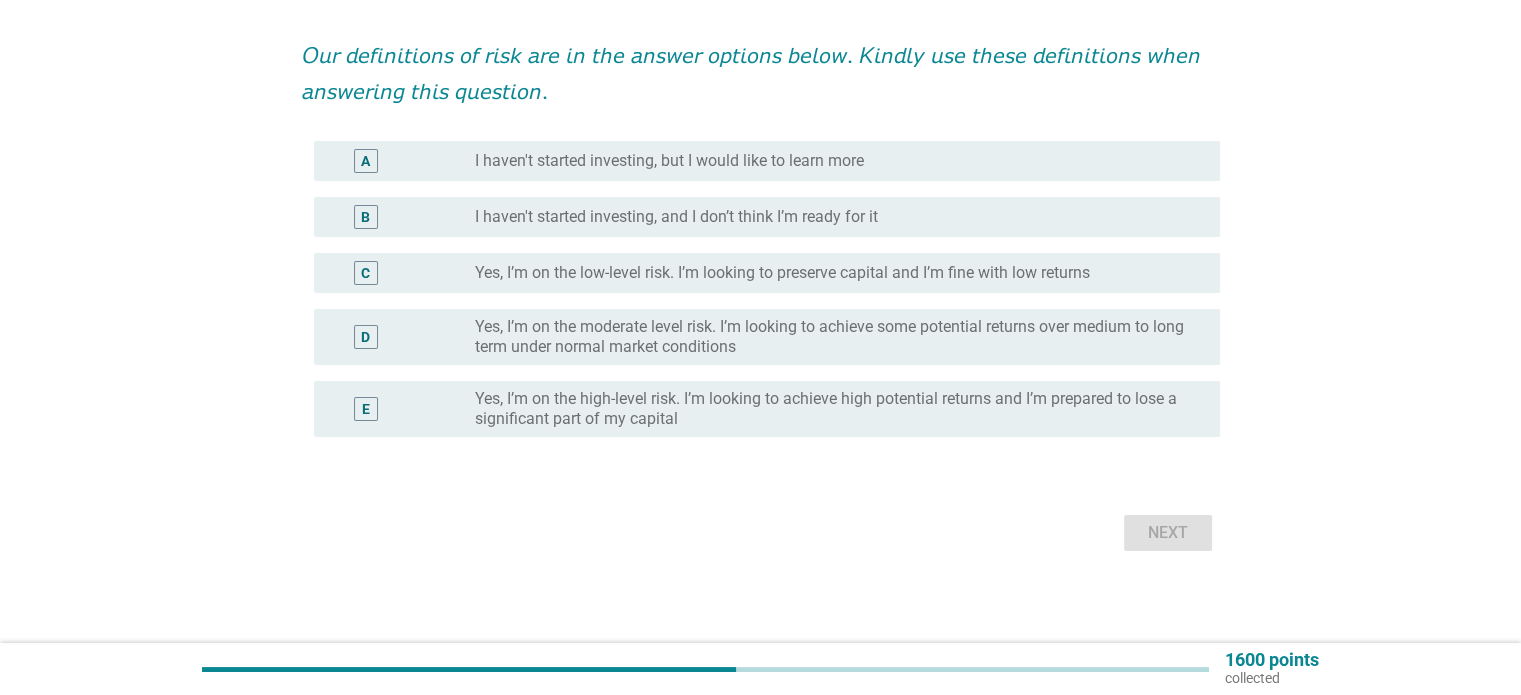 scroll, scrollTop: 216, scrollLeft: 0, axis: vertical 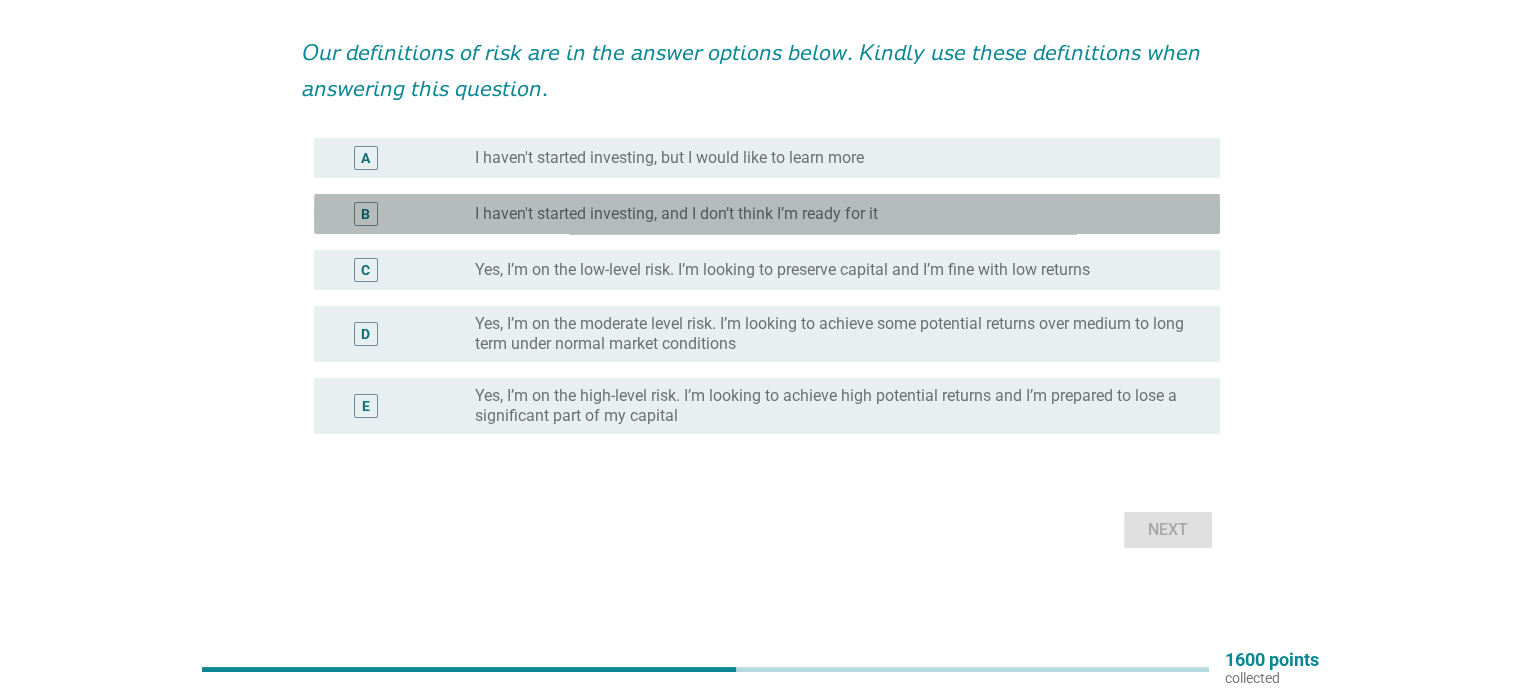 click on "I haven't started investing, and I don’t think I’m ready for it" at bounding box center [676, 214] 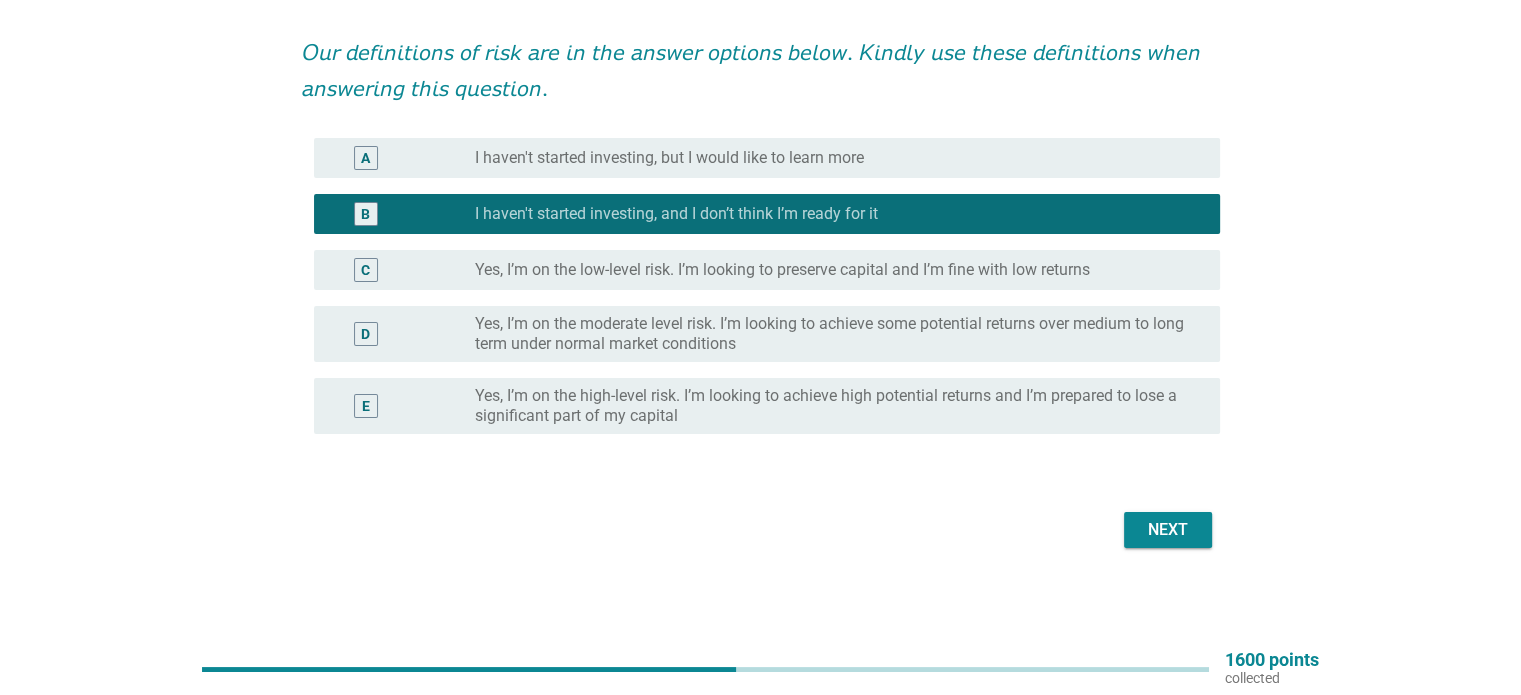 click on "Next" at bounding box center [1168, 530] 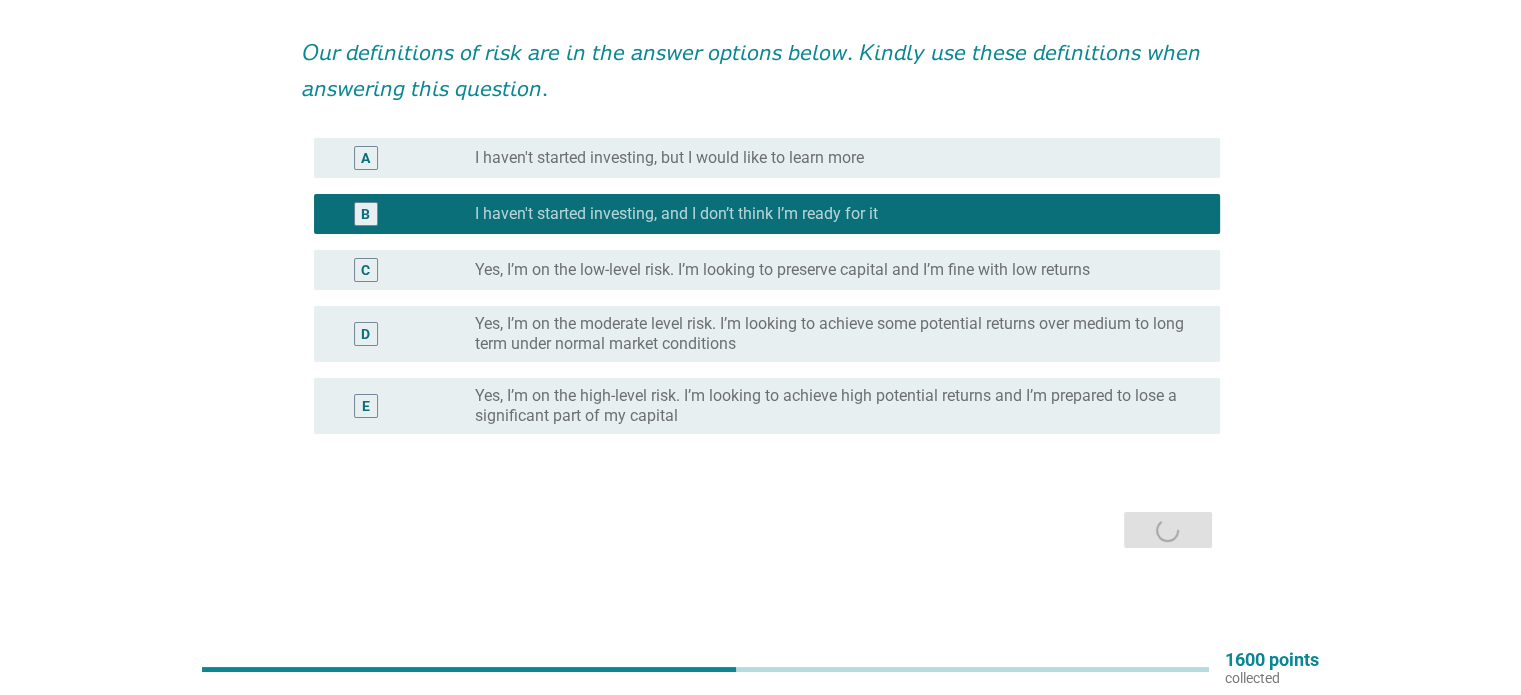 scroll, scrollTop: 0, scrollLeft: 0, axis: both 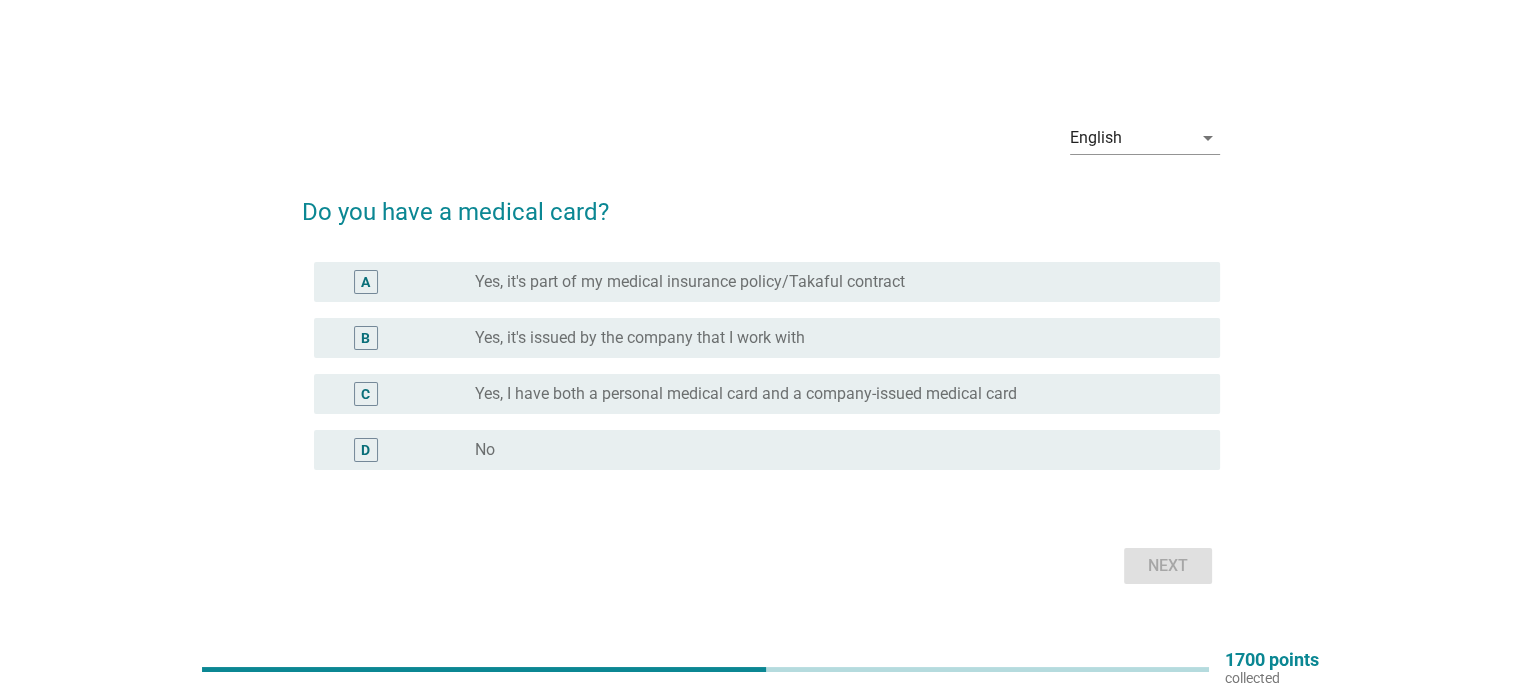 click on "Yes, it's part of my medical insurance policy/Takaful contract" at bounding box center [690, 282] 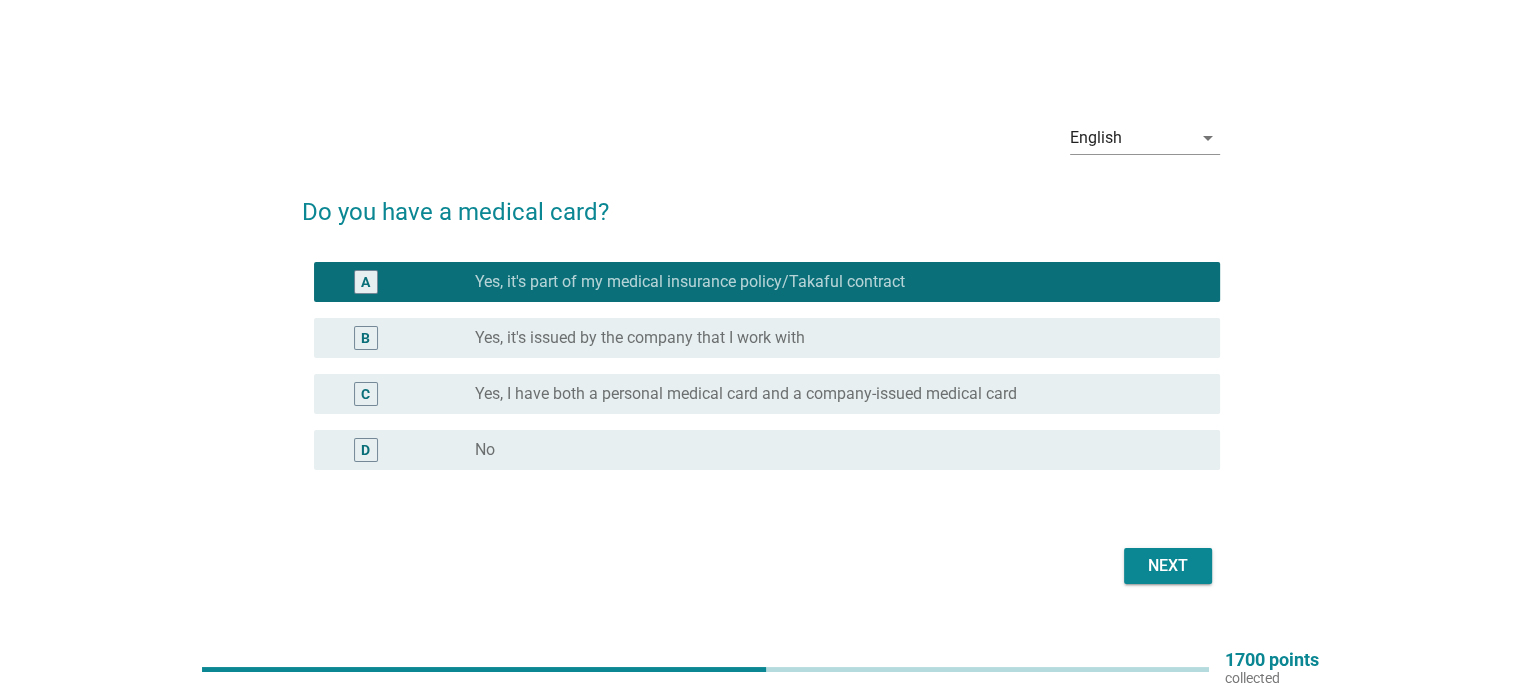 click on "Next" at bounding box center [1168, 566] 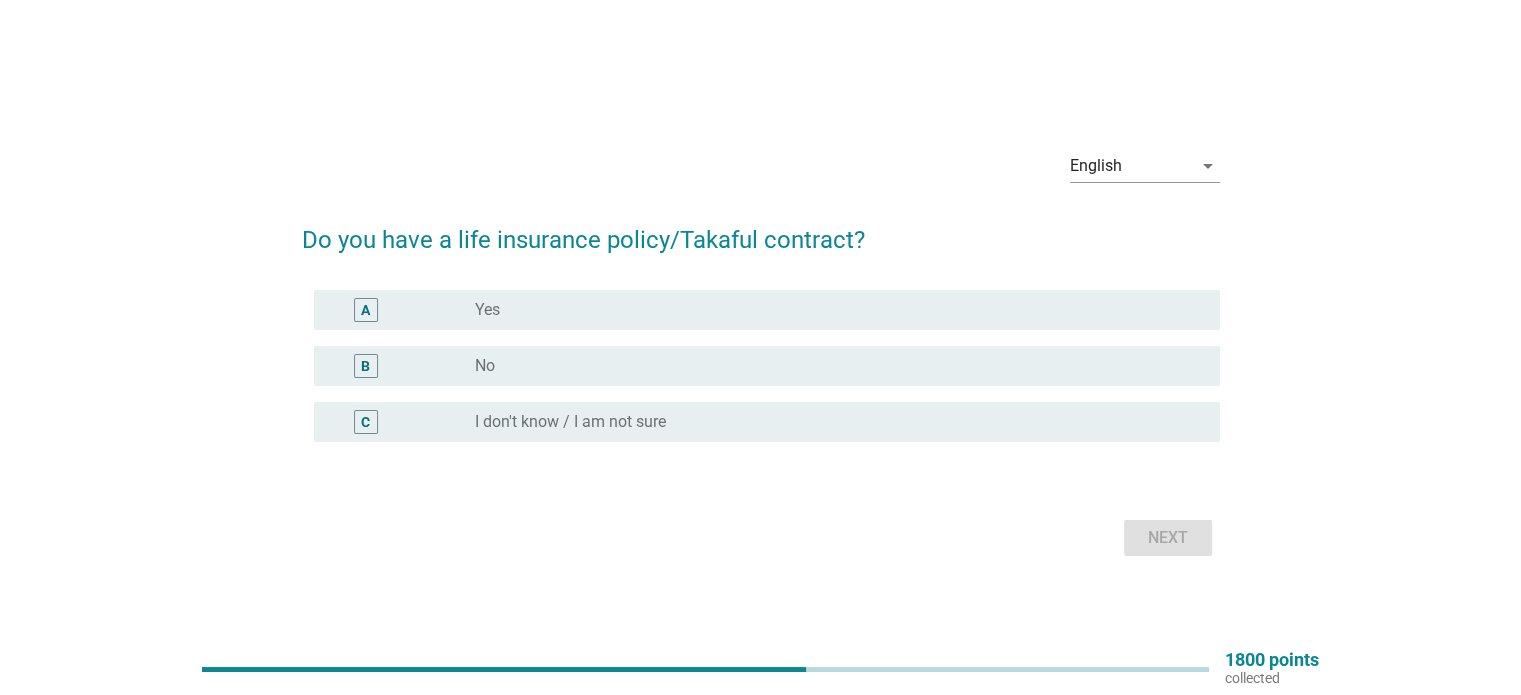 click on "radio_button_unchecked Yes" at bounding box center (831, 310) 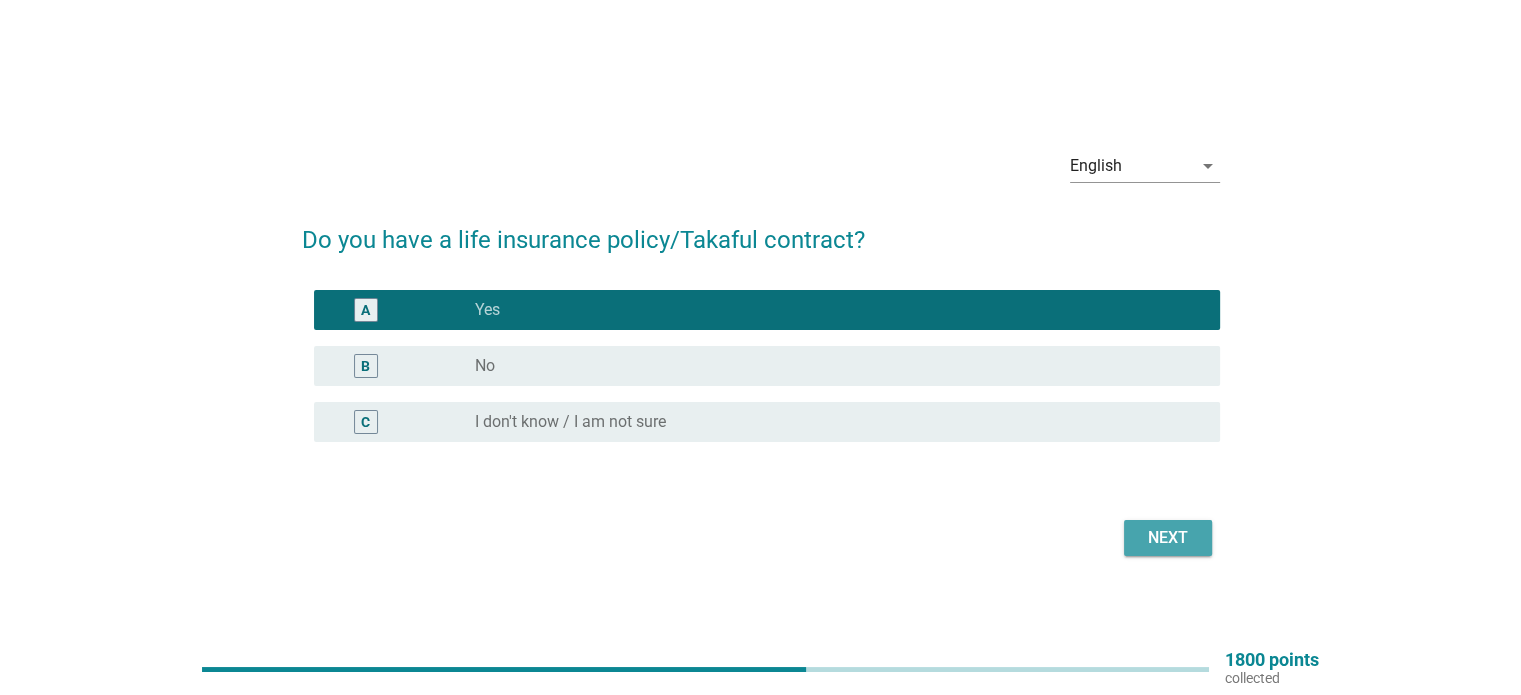 click on "Next" at bounding box center (1168, 538) 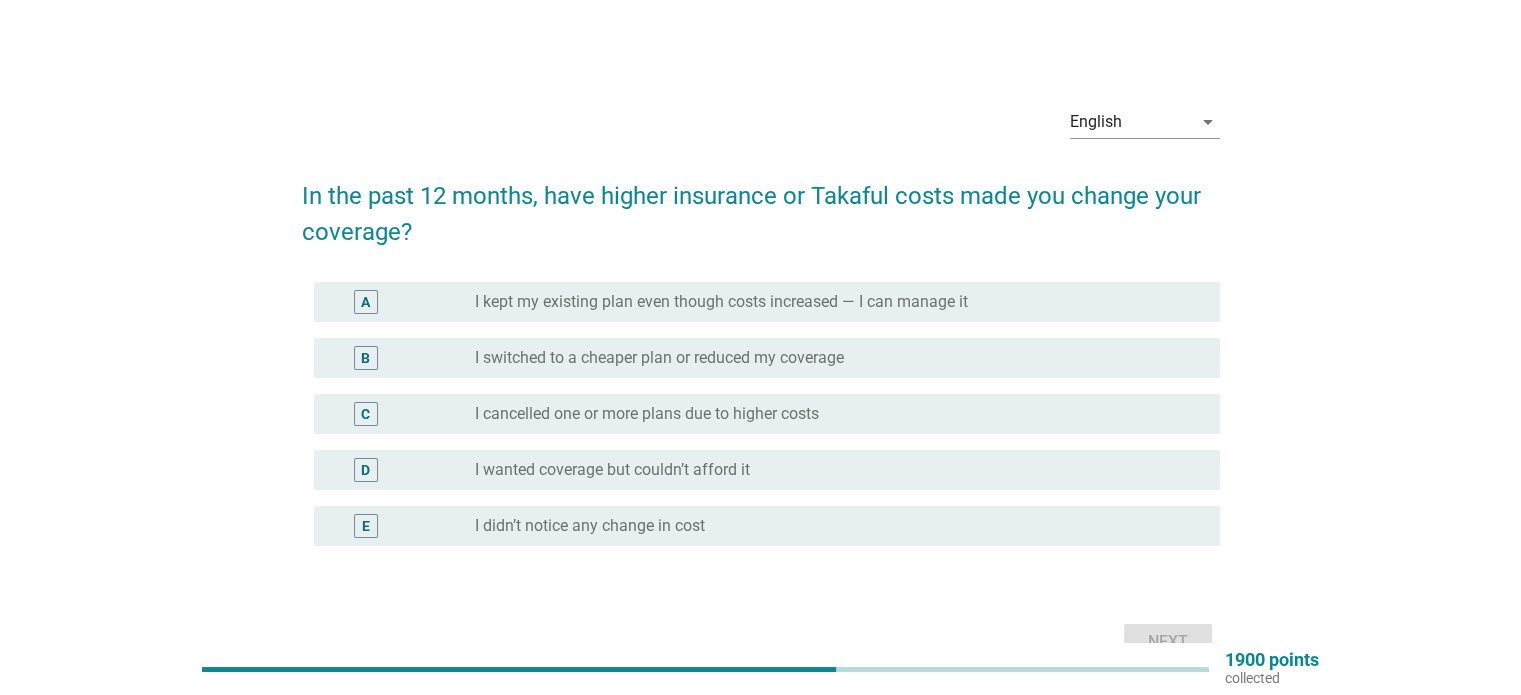 click on "I kept my existing plan even though costs increased — I can manage it" at bounding box center [721, 302] 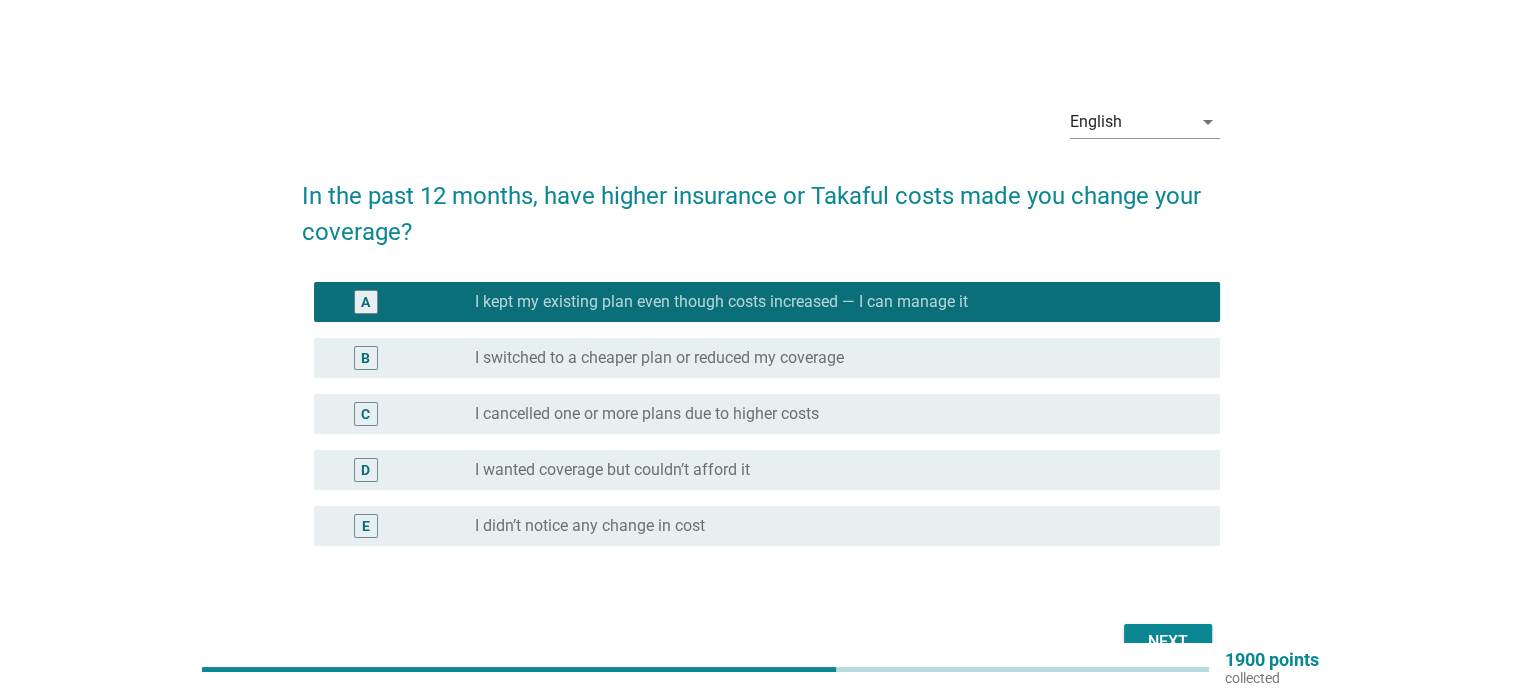 click on "Next" at bounding box center [1168, 642] 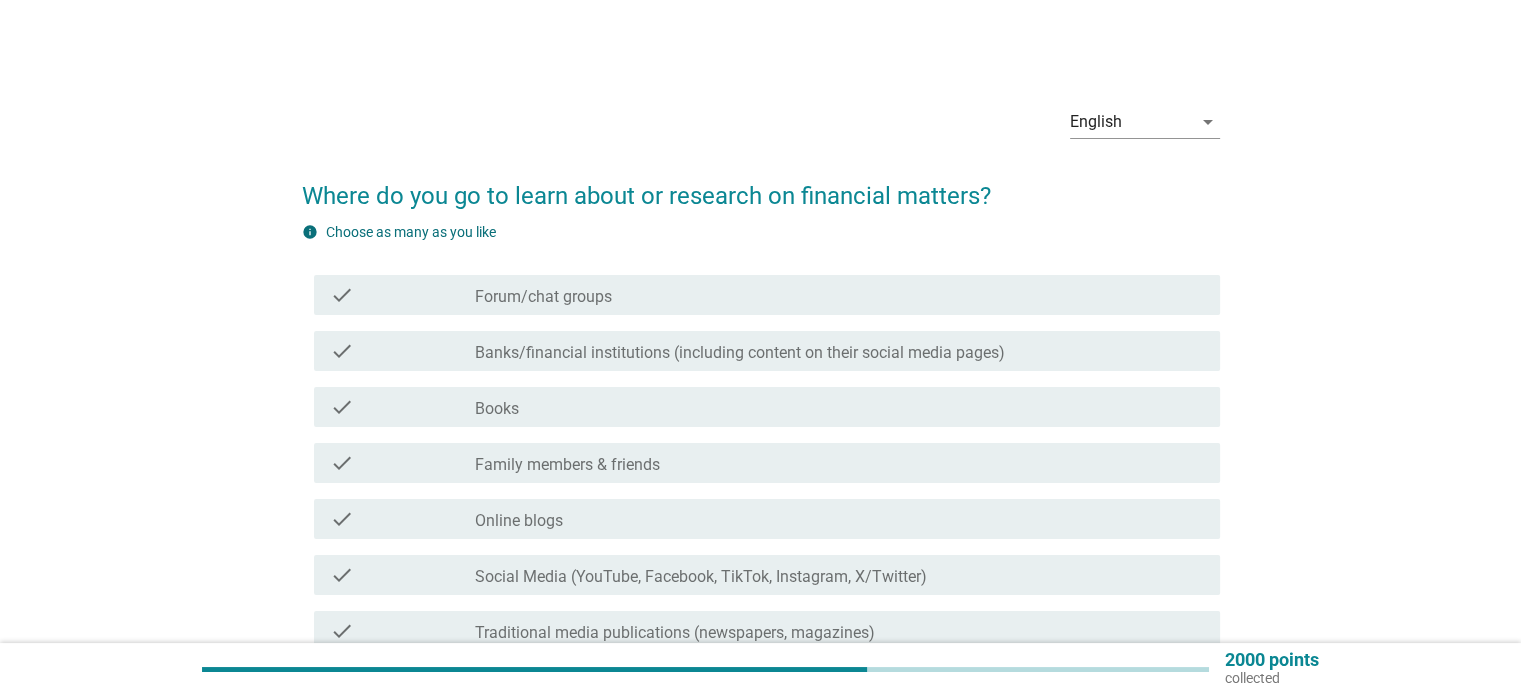scroll, scrollTop: 100, scrollLeft: 0, axis: vertical 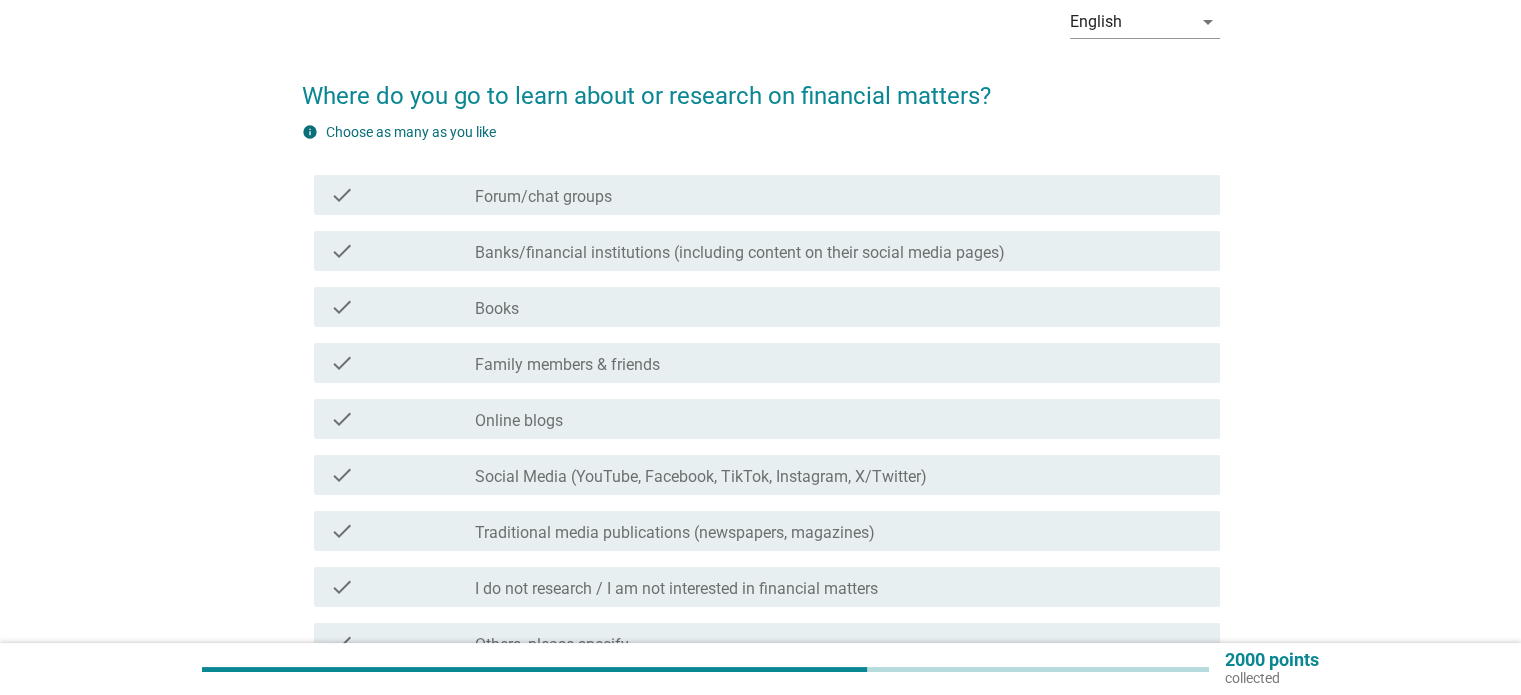 click on "Social Media (YouTube, Facebook, TikTok, Instagram, X/Twitter)" at bounding box center (701, 477) 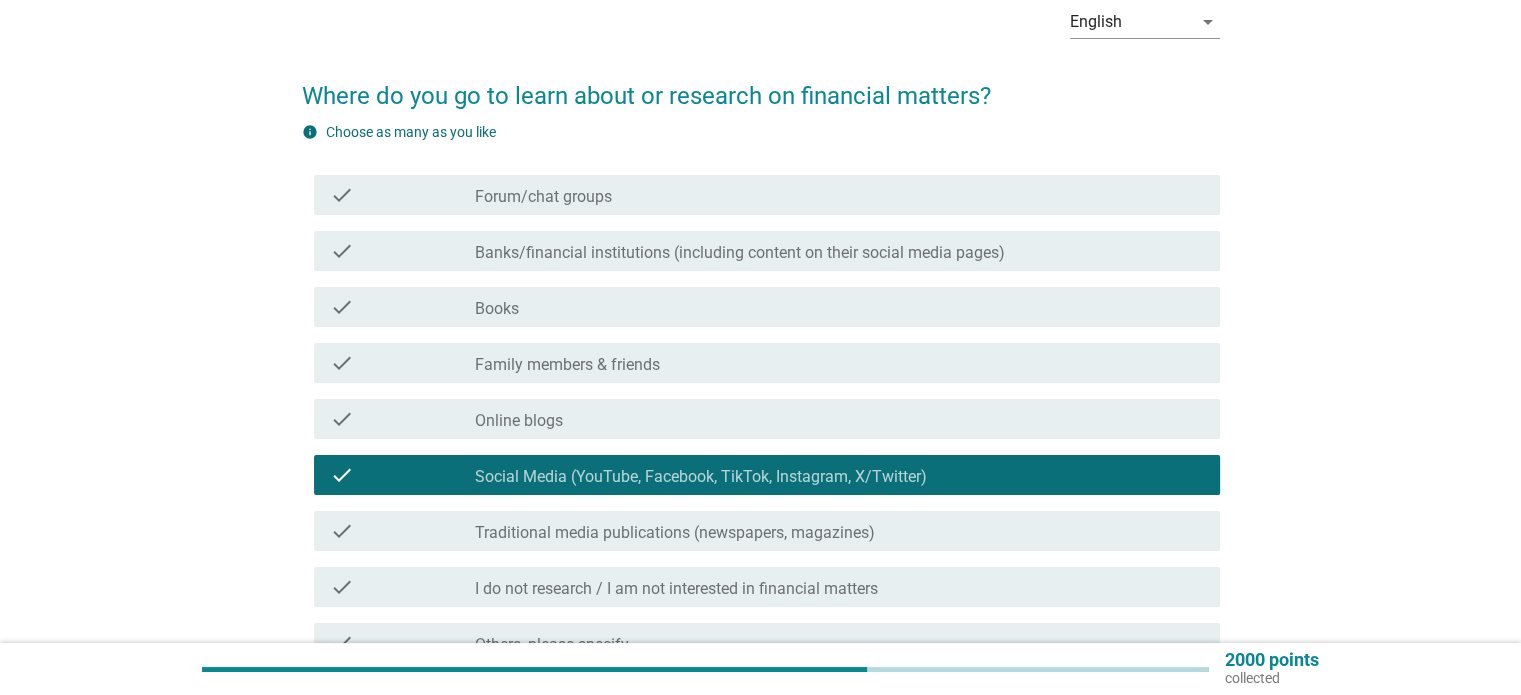 click on "Banks/financial institutions (including content on their social media pages)" at bounding box center (740, 253) 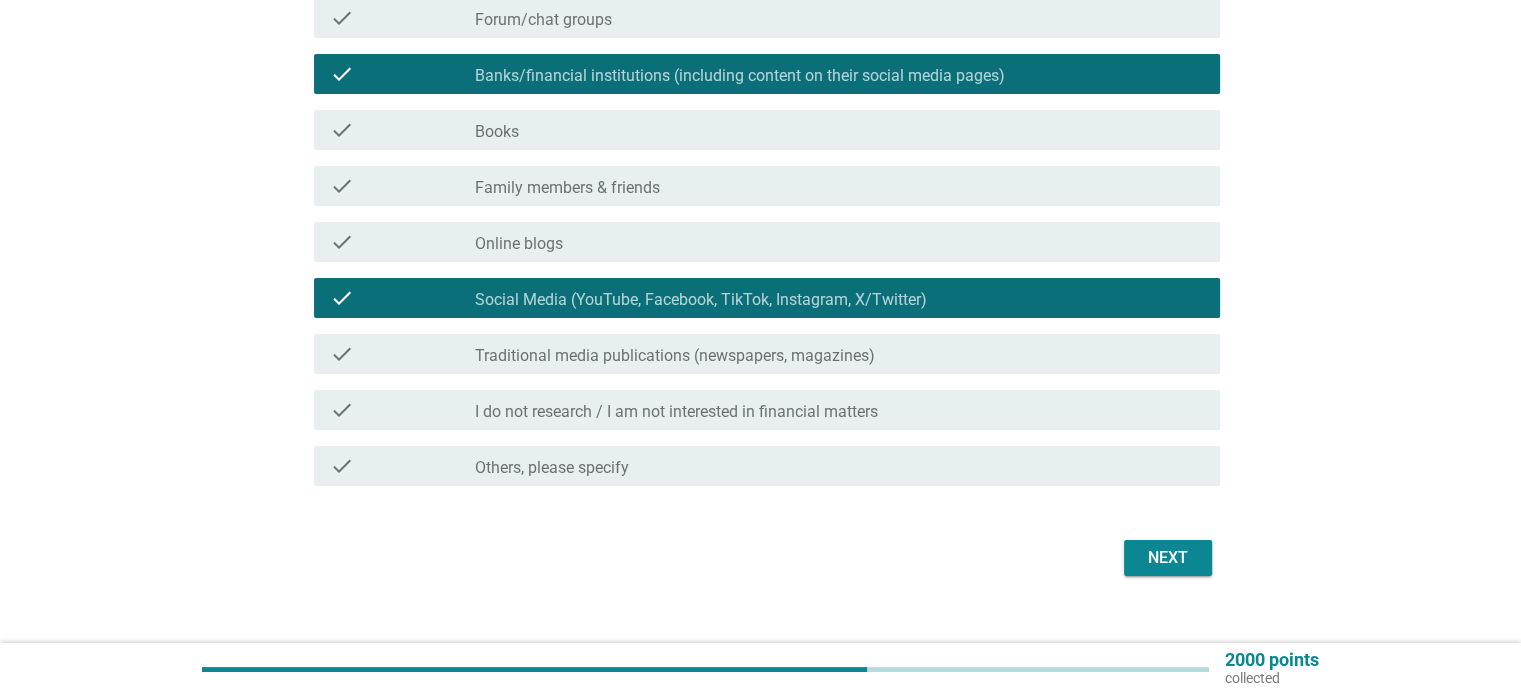 scroll, scrollTop: 300, scrollLeft: 0, axis: vertical 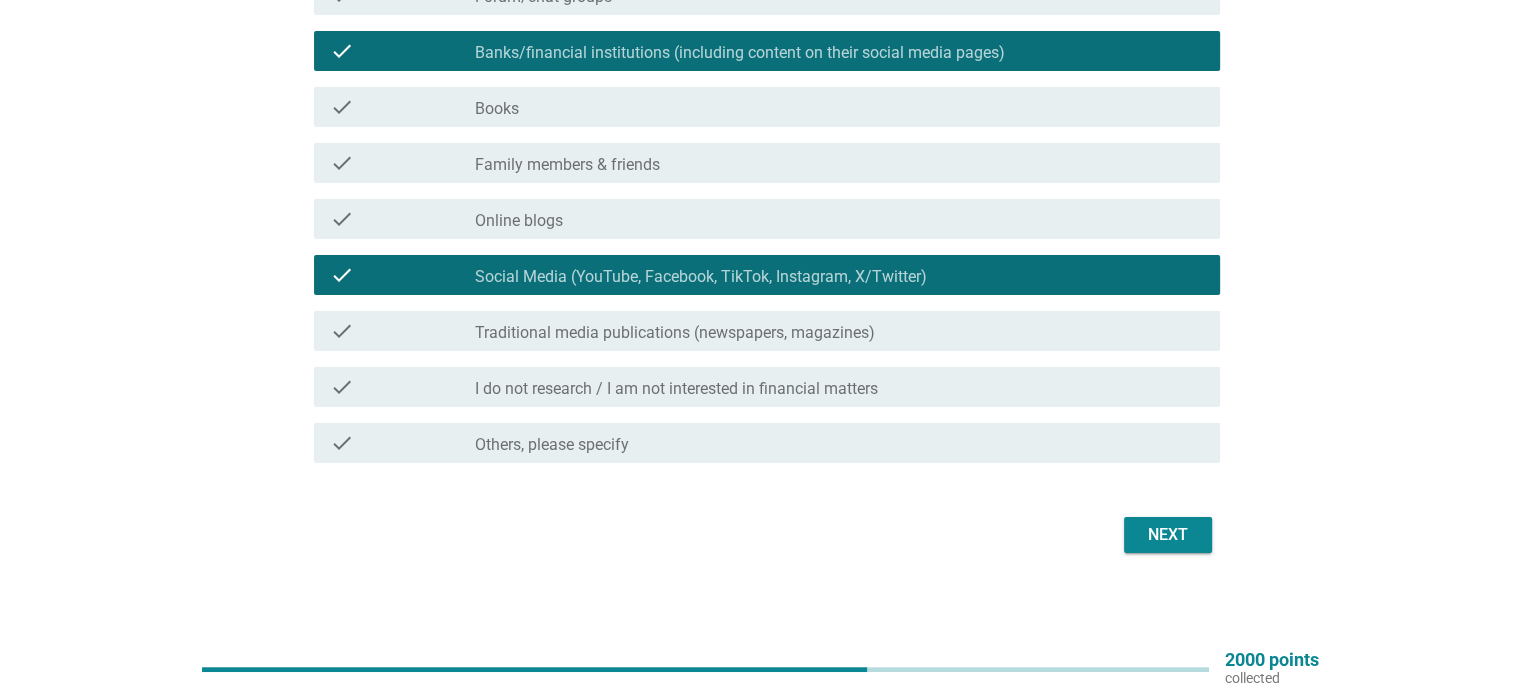 click on "Next" at bounding box center [1168, 535] 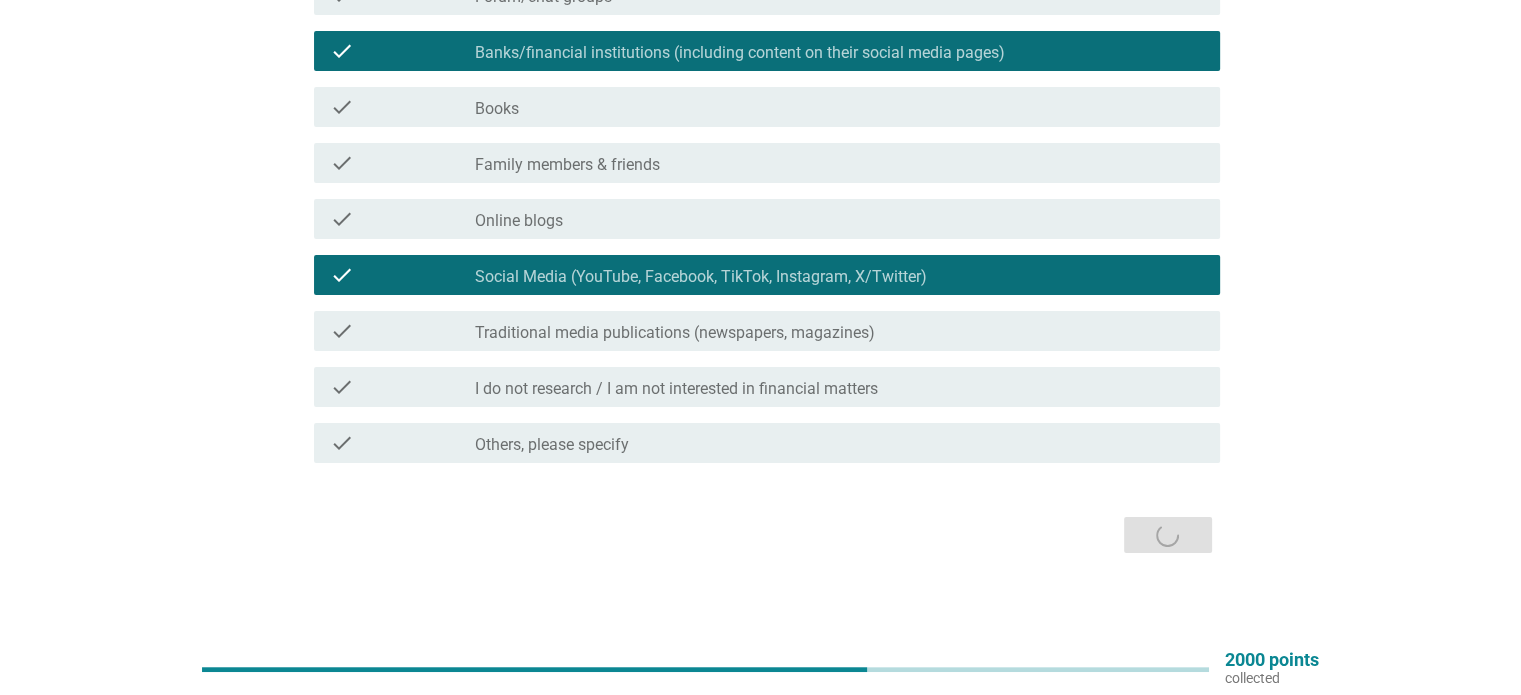 scroll, scrollTop: 0, scrollLeft: 0, axis: both 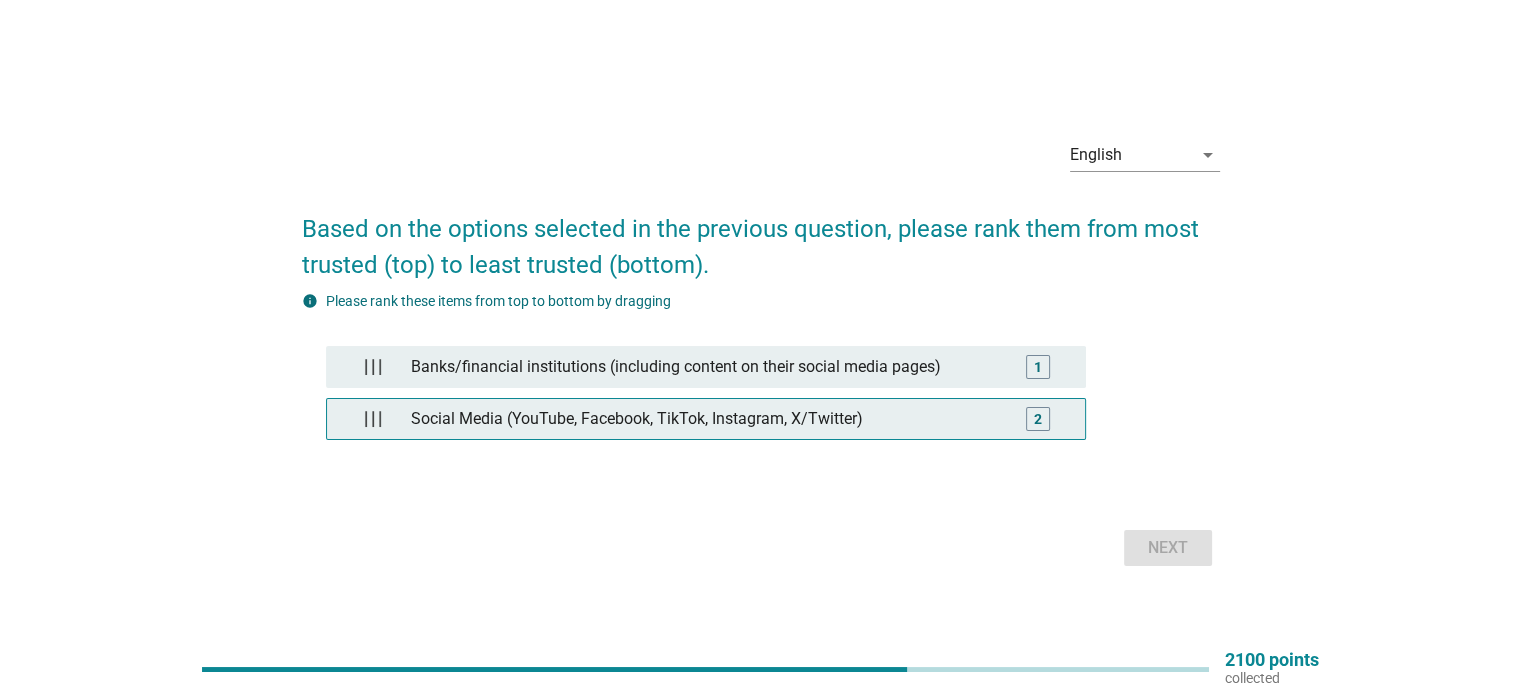 type 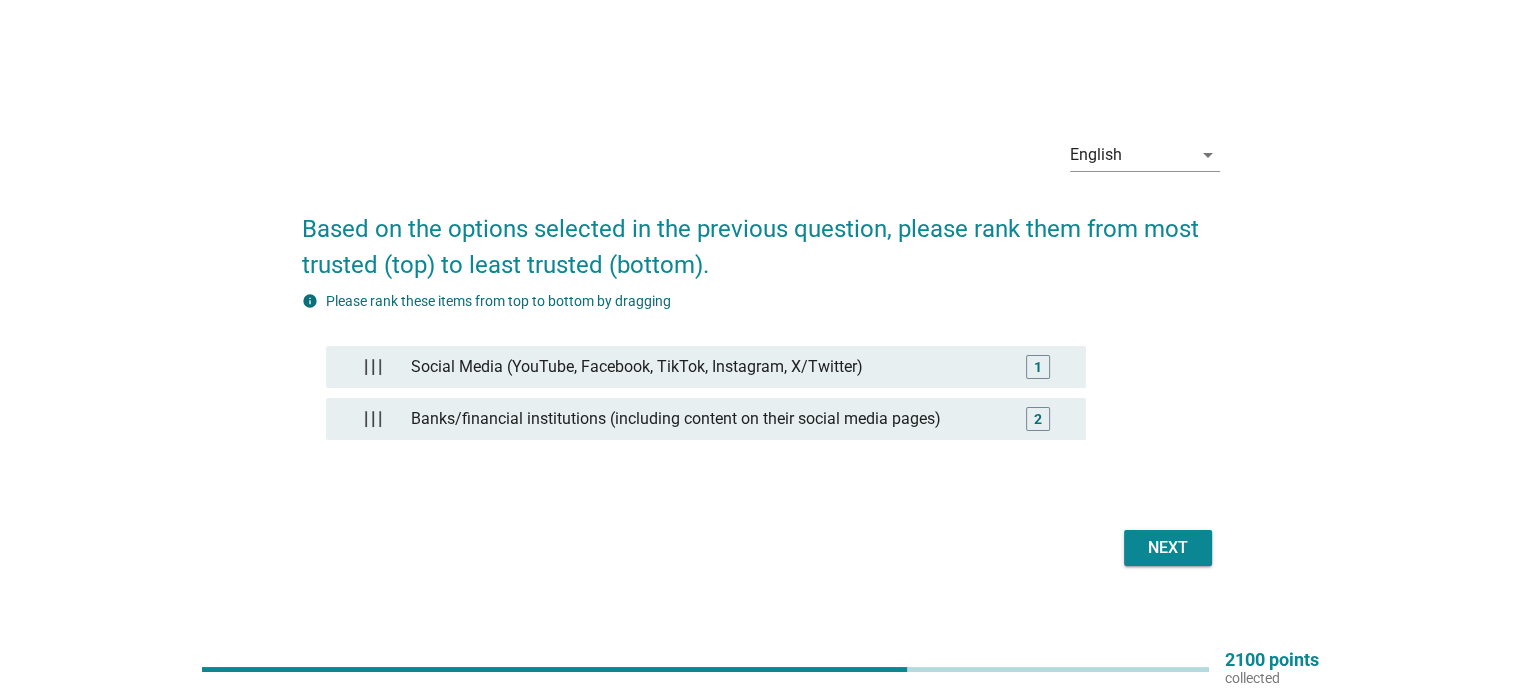click on "Next" at bounding box center [1168, 548] 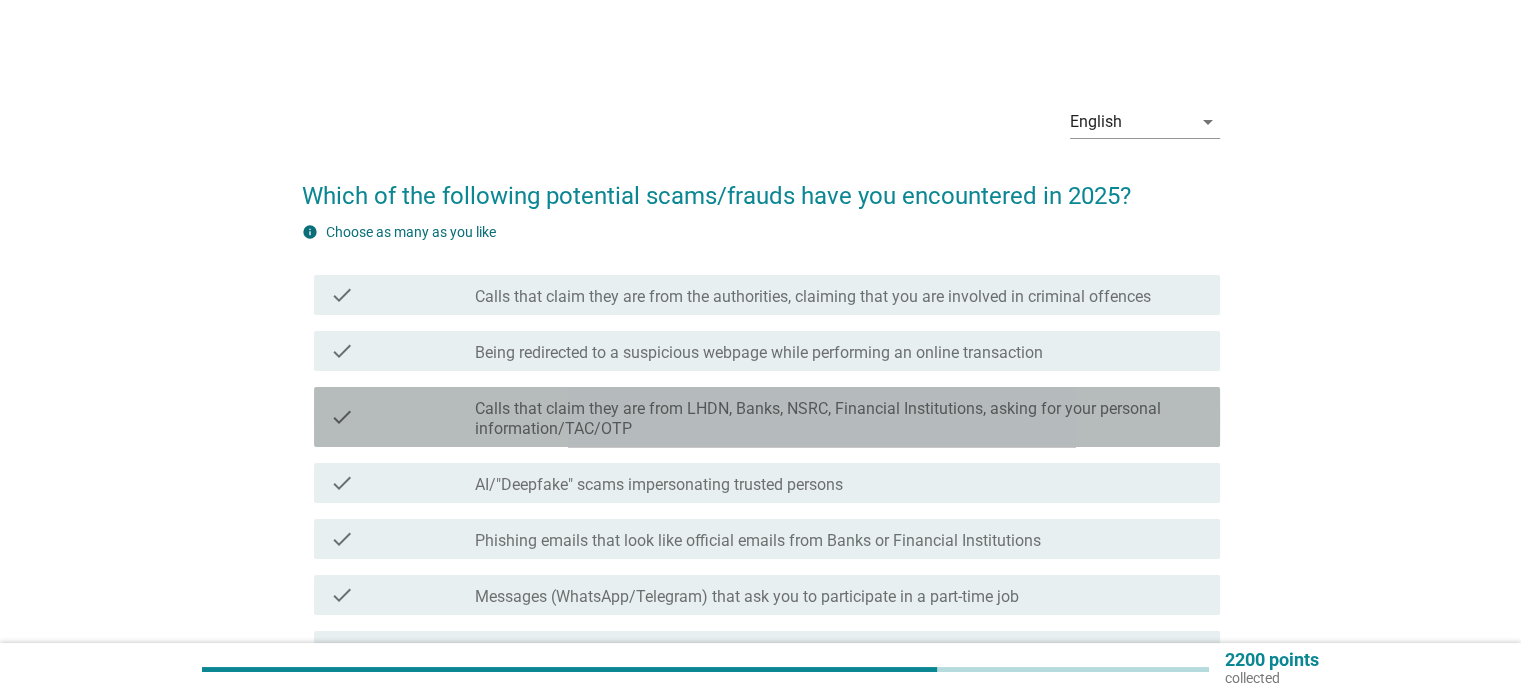click on "Calls that claim they are from LHDN, Banks, NSRC, Financial Institutions, asking for your personal information/TAC/OTP" at bounding box center (839, 419) 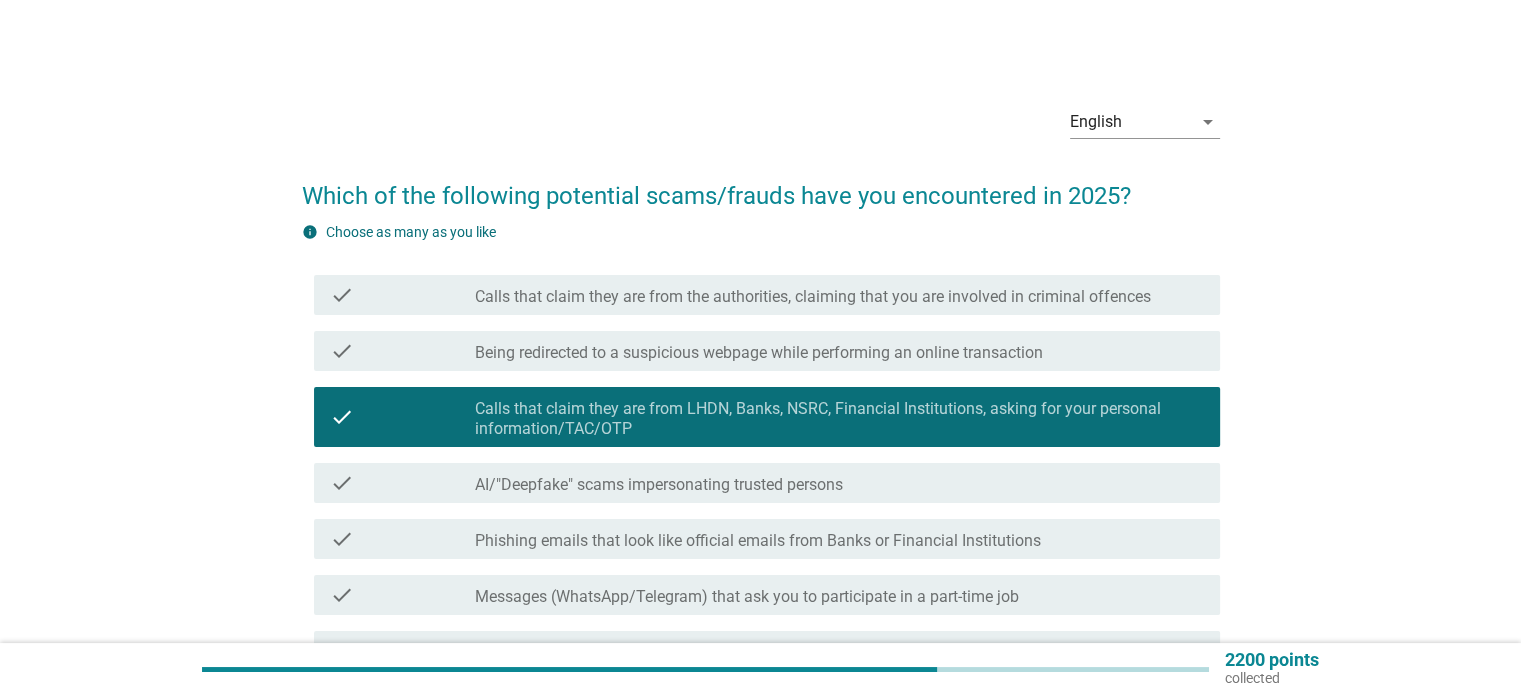 scroll, scrollTop: 100, scrollLeft: 0, axis: vertical 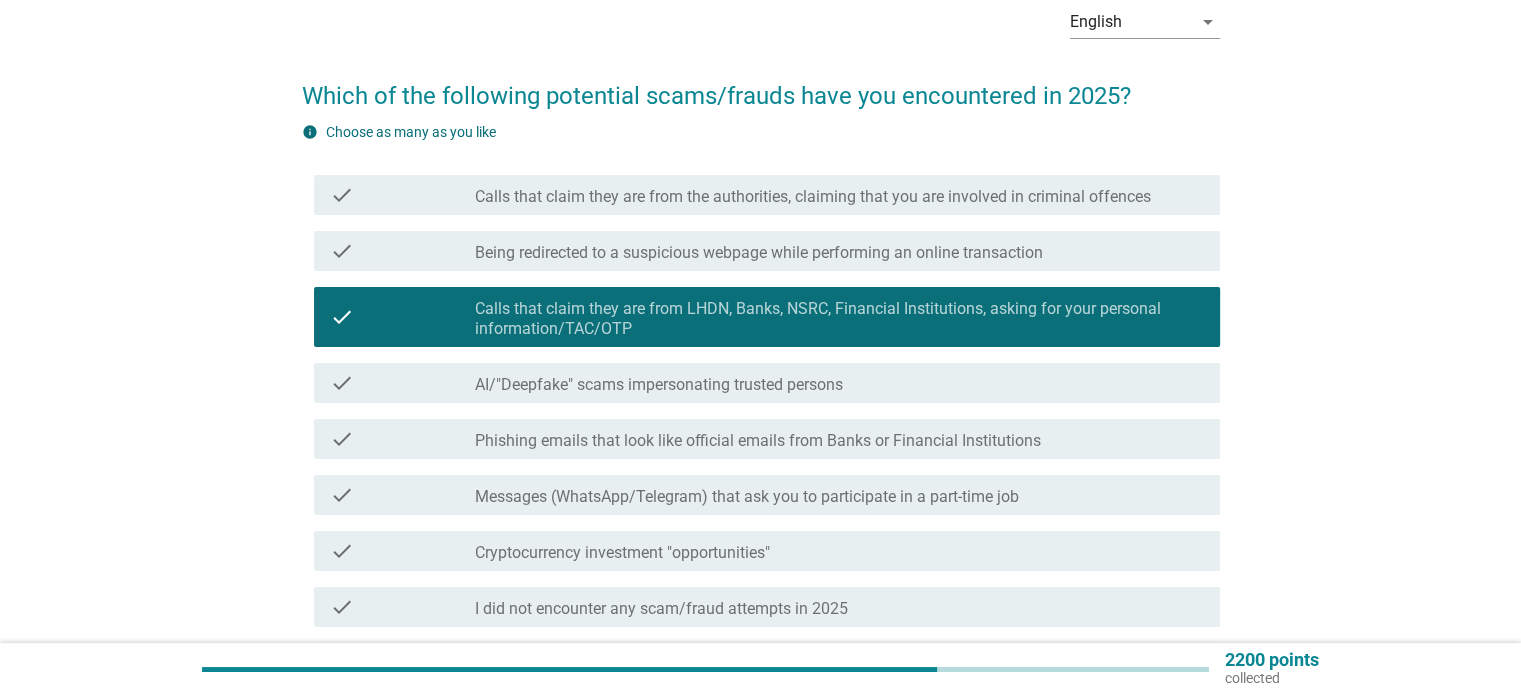 click on "Phishing emails that look like official emails from Banks or Financial Institutions" at bounding box center (758, 441) 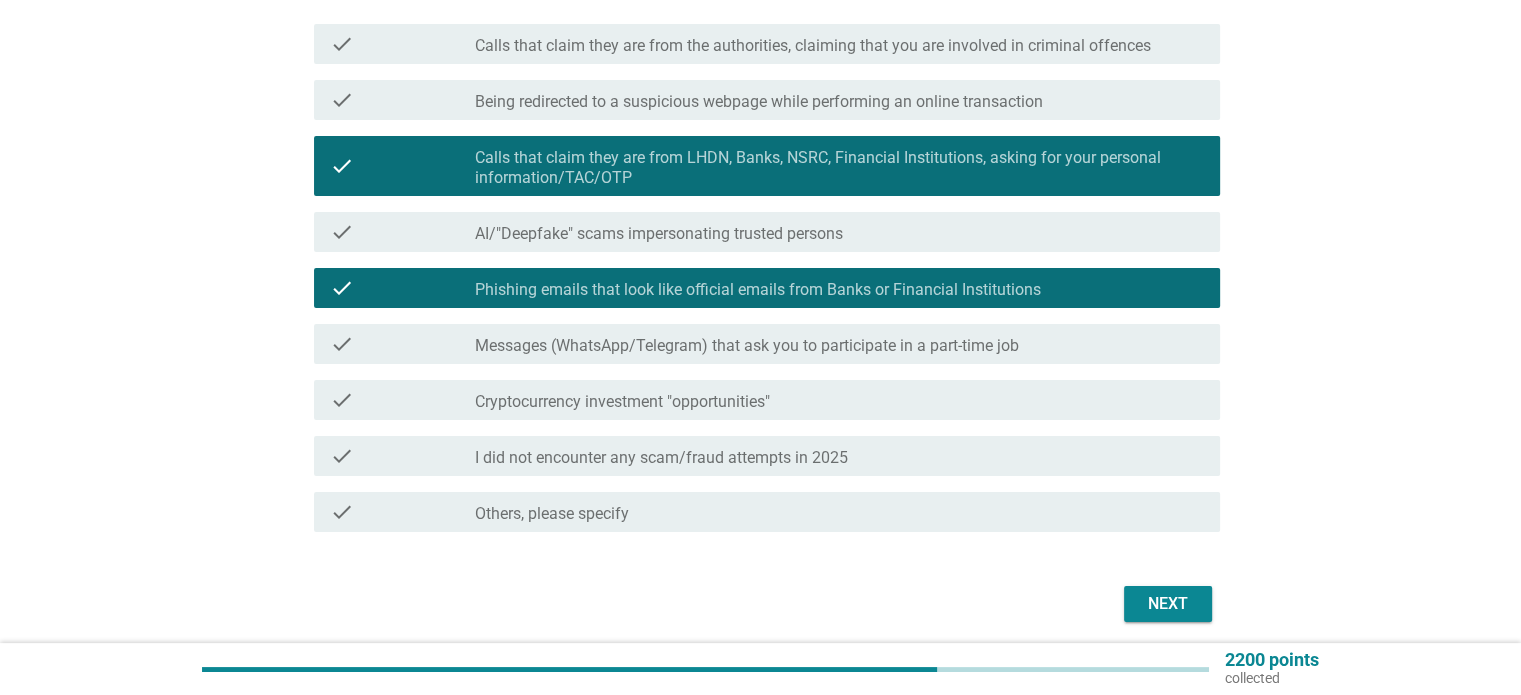 scroll, scrollTop: 300, scrollLeft: 0, axis: vertical 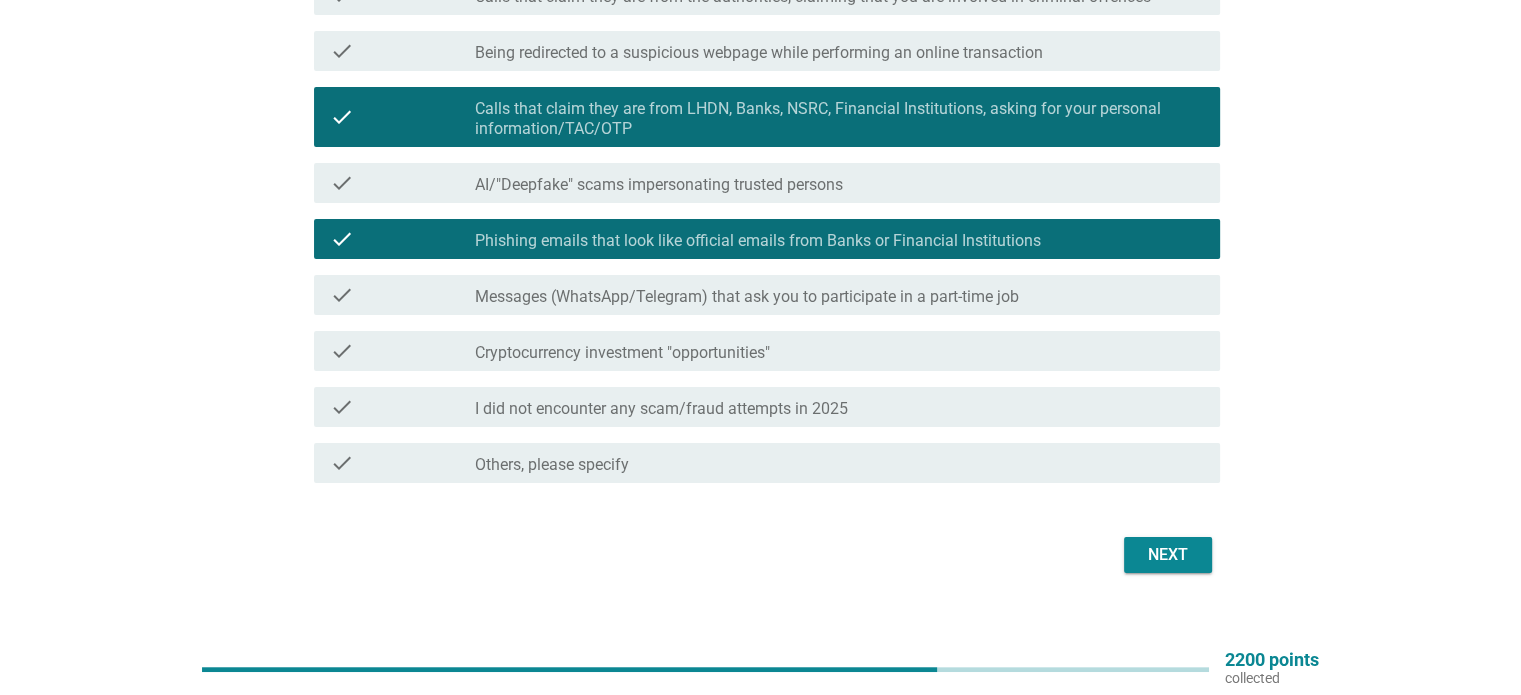 click on "Next" at bounding box center (1168, 555) 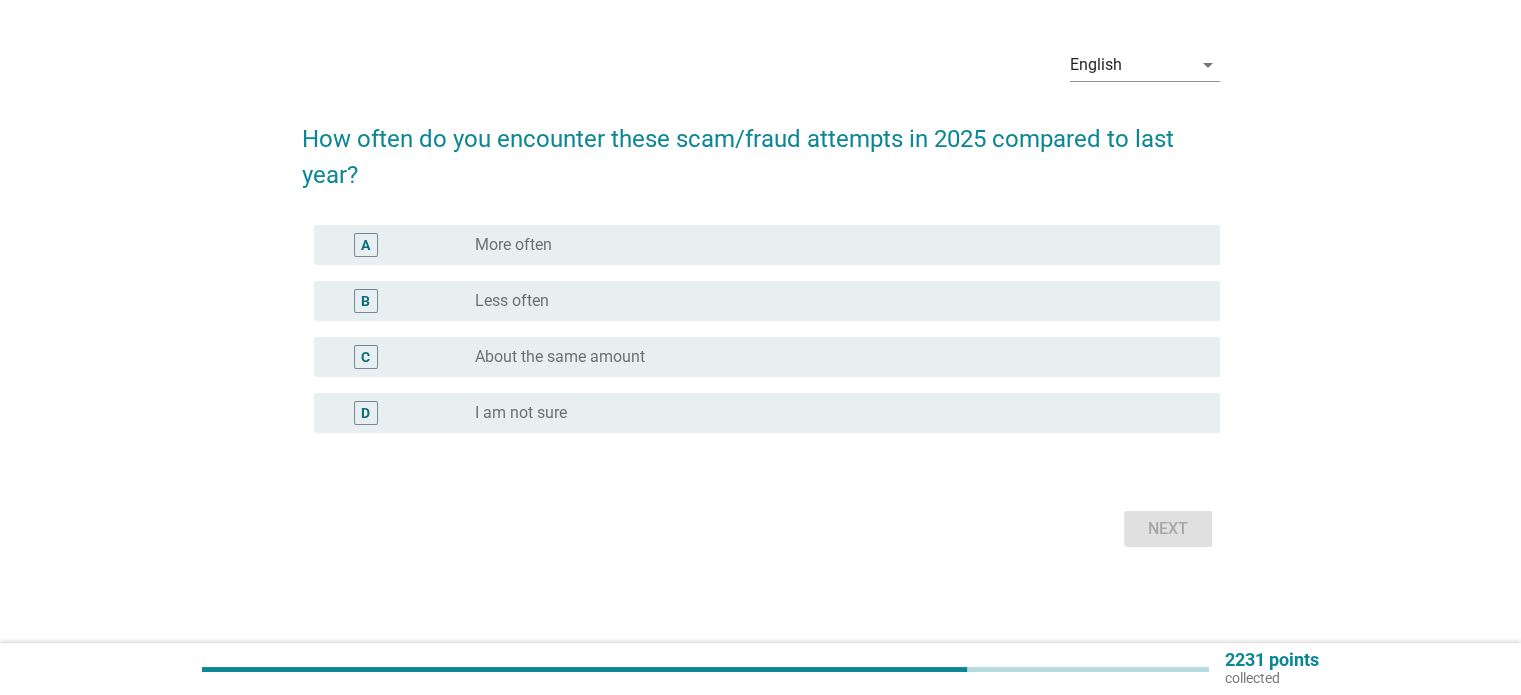 scroll, scrollTop: 0, scrollLeft: 0, axis: both 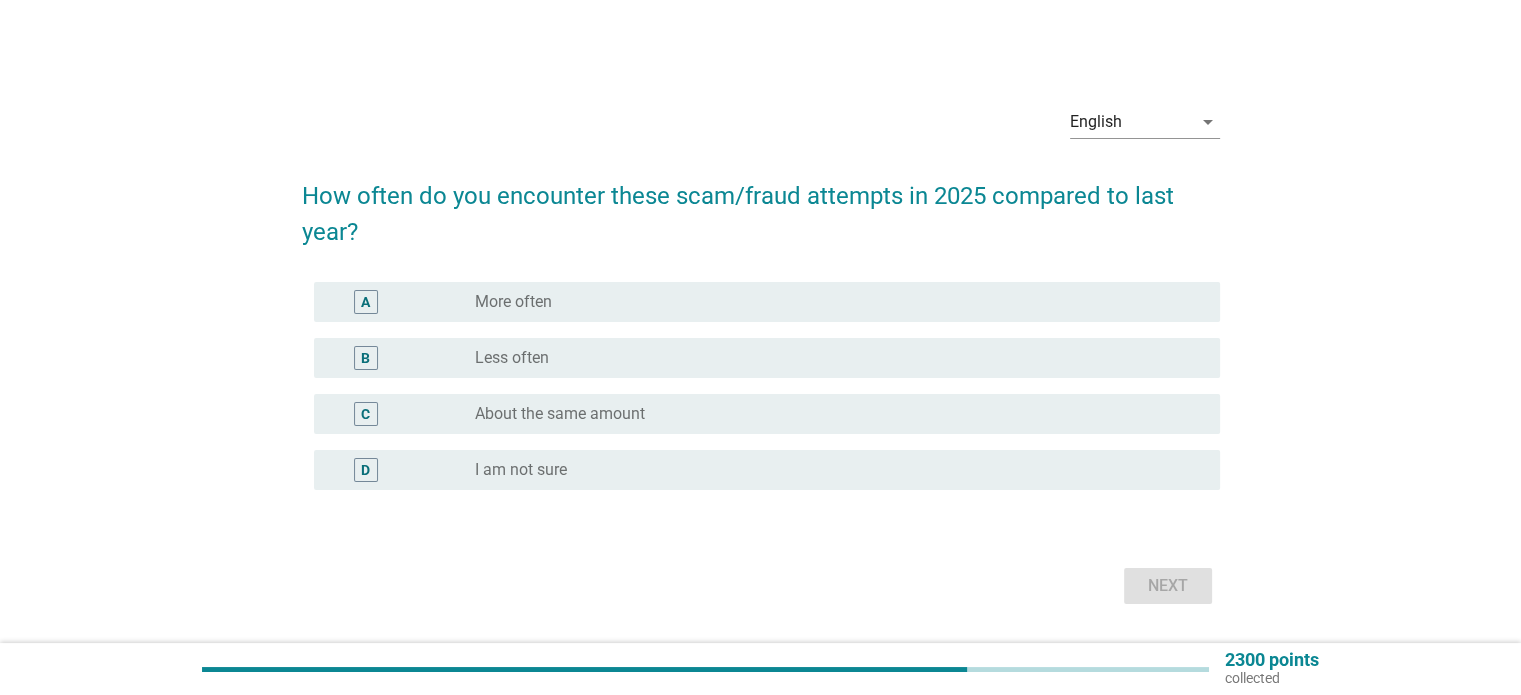 click on "More often" at bounding box center [513, 302] 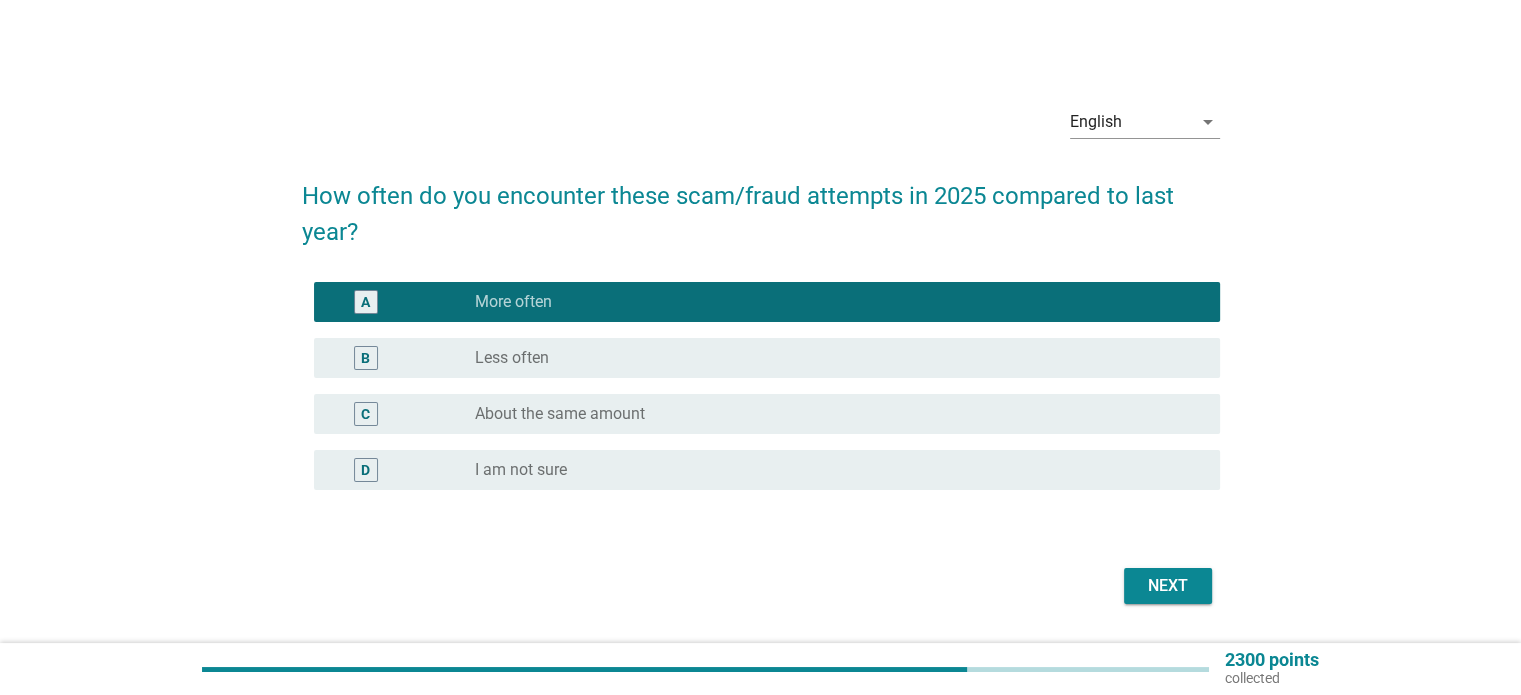 click on "Next" at bounding box center [1168, 586] 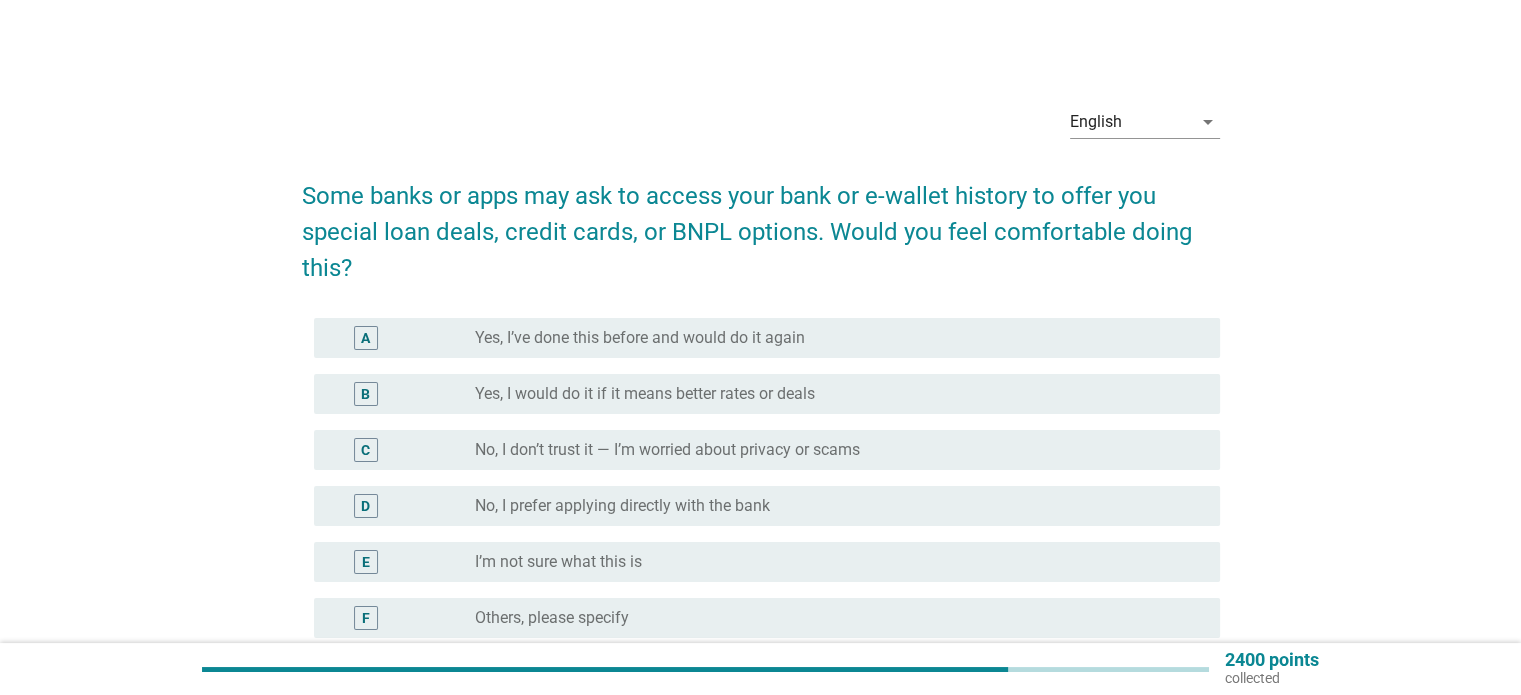 click on "No, I don’t trust it — I’m worried about privacy or scams" at bounding box center (667, 450) 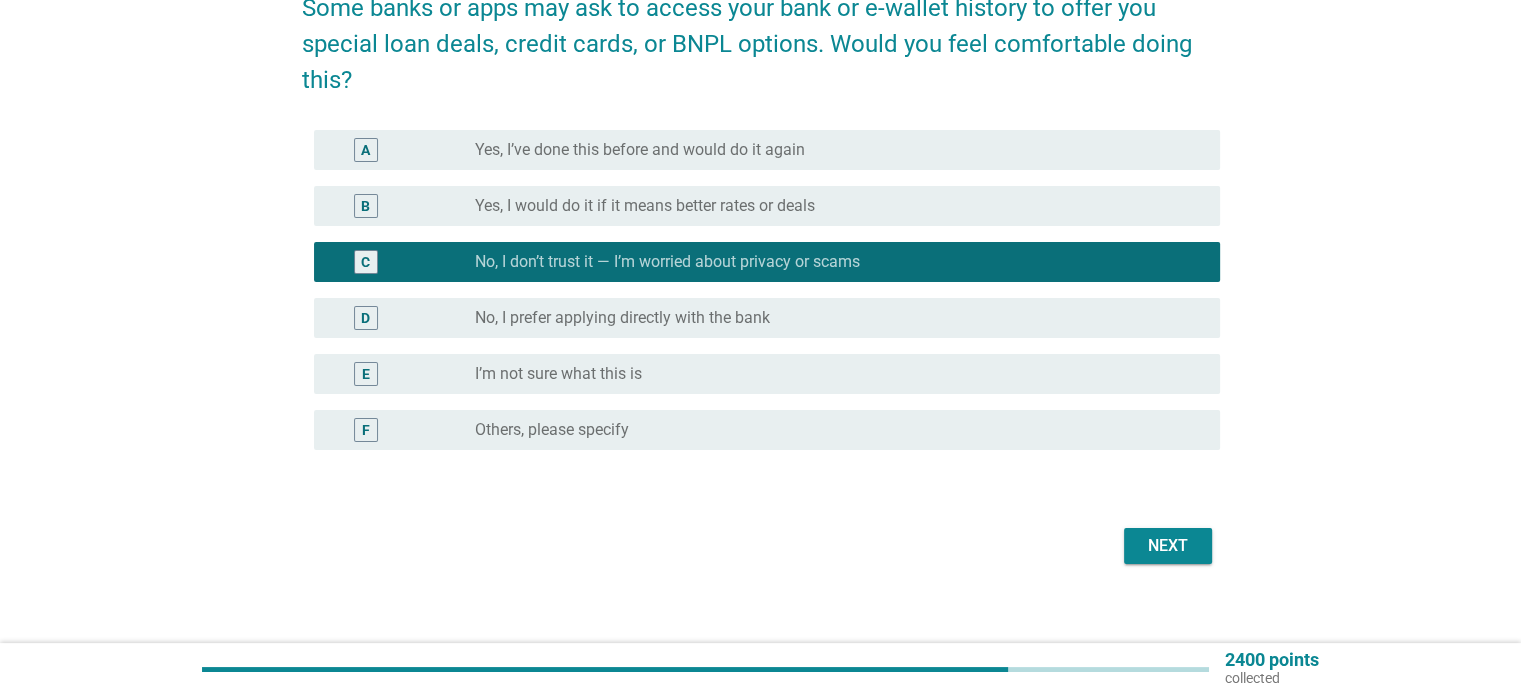 scroll, scrollTop: 200, scrollLeft: 0, axis: vertical 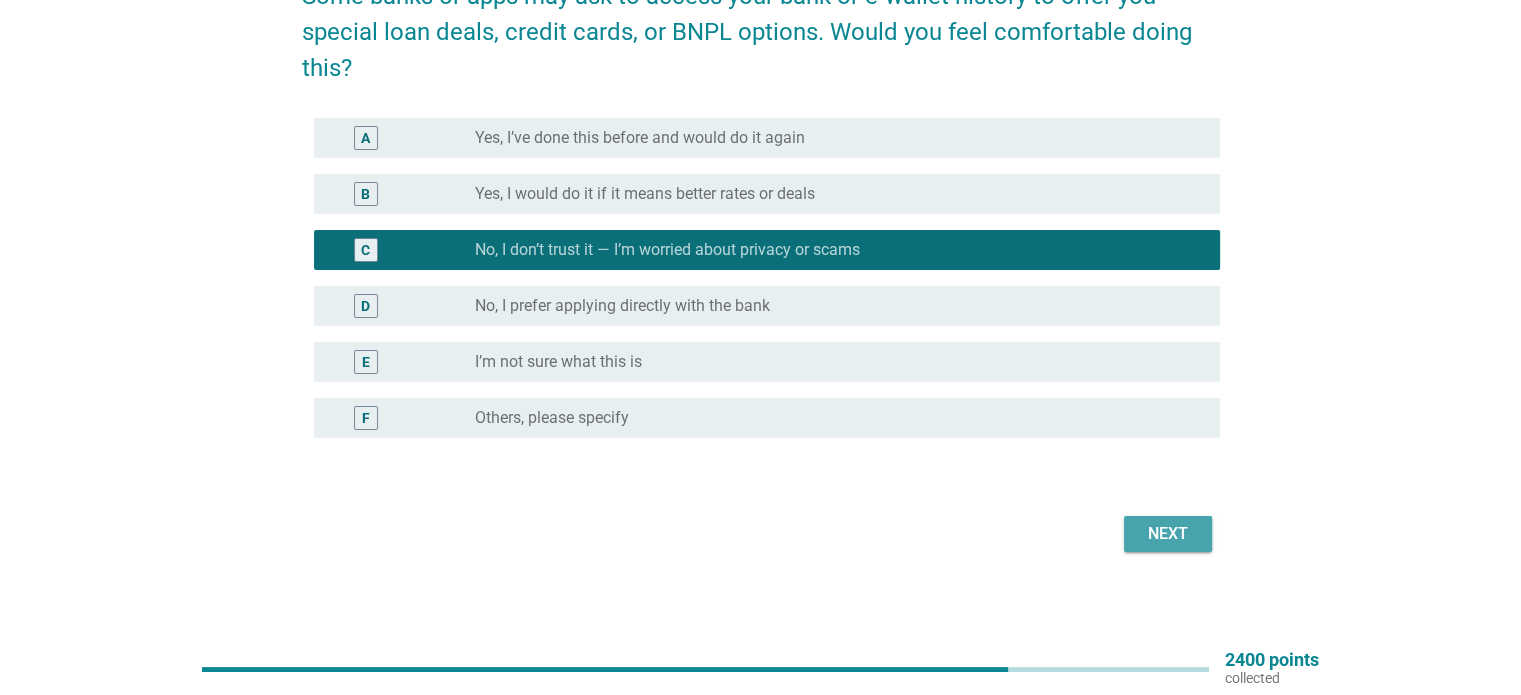 click on "Next" at bounding box center [1168, 534] 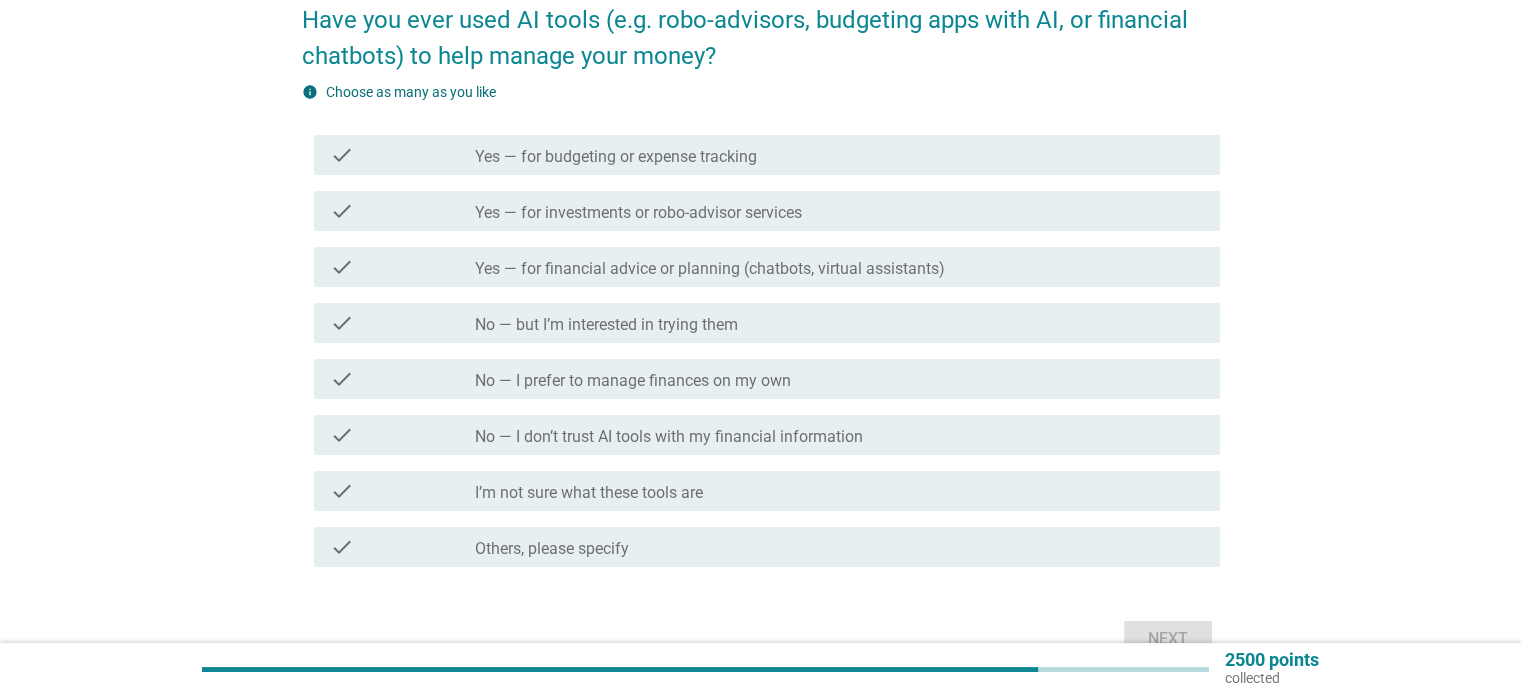scroll, scrollTop: 200, scrollLeft: 0, axis: vertical 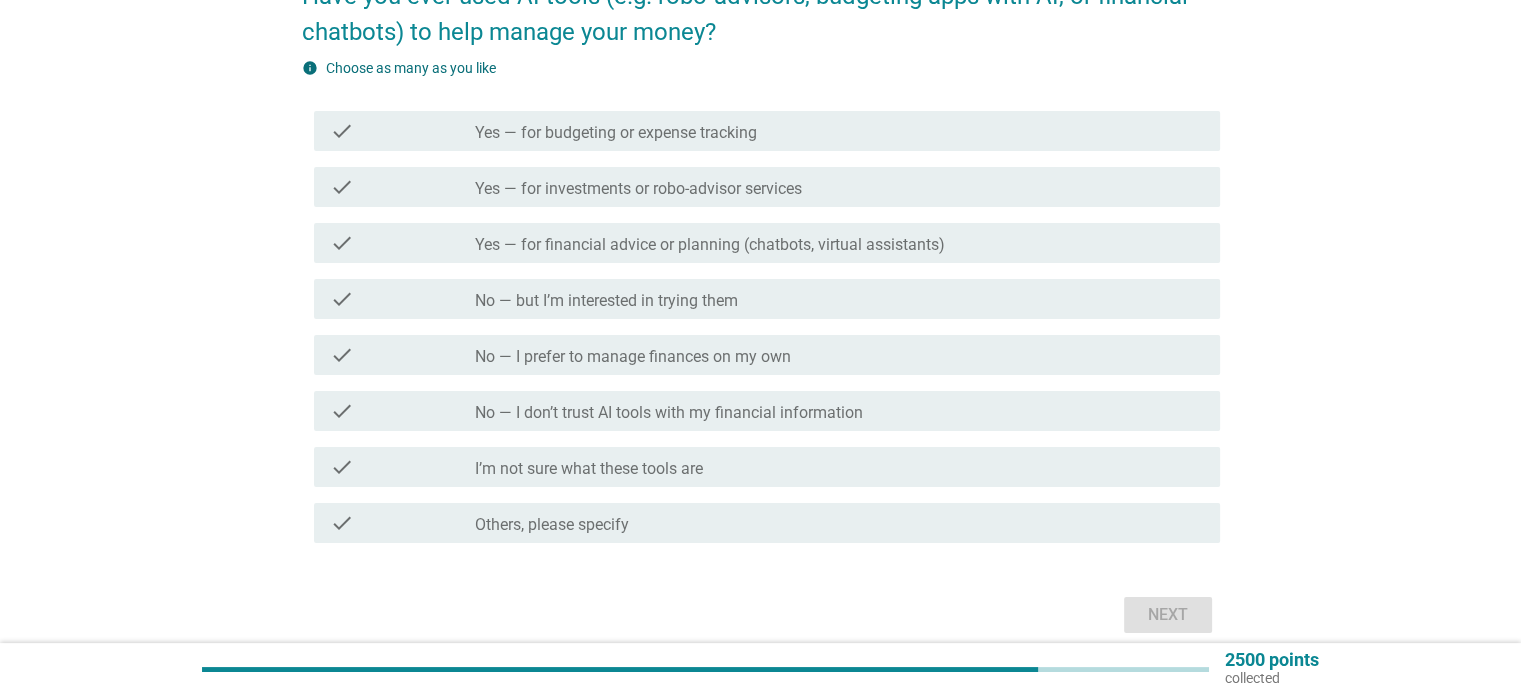 click on "No — I prefer to manage finances on my own" at bounding box center [633, 357] 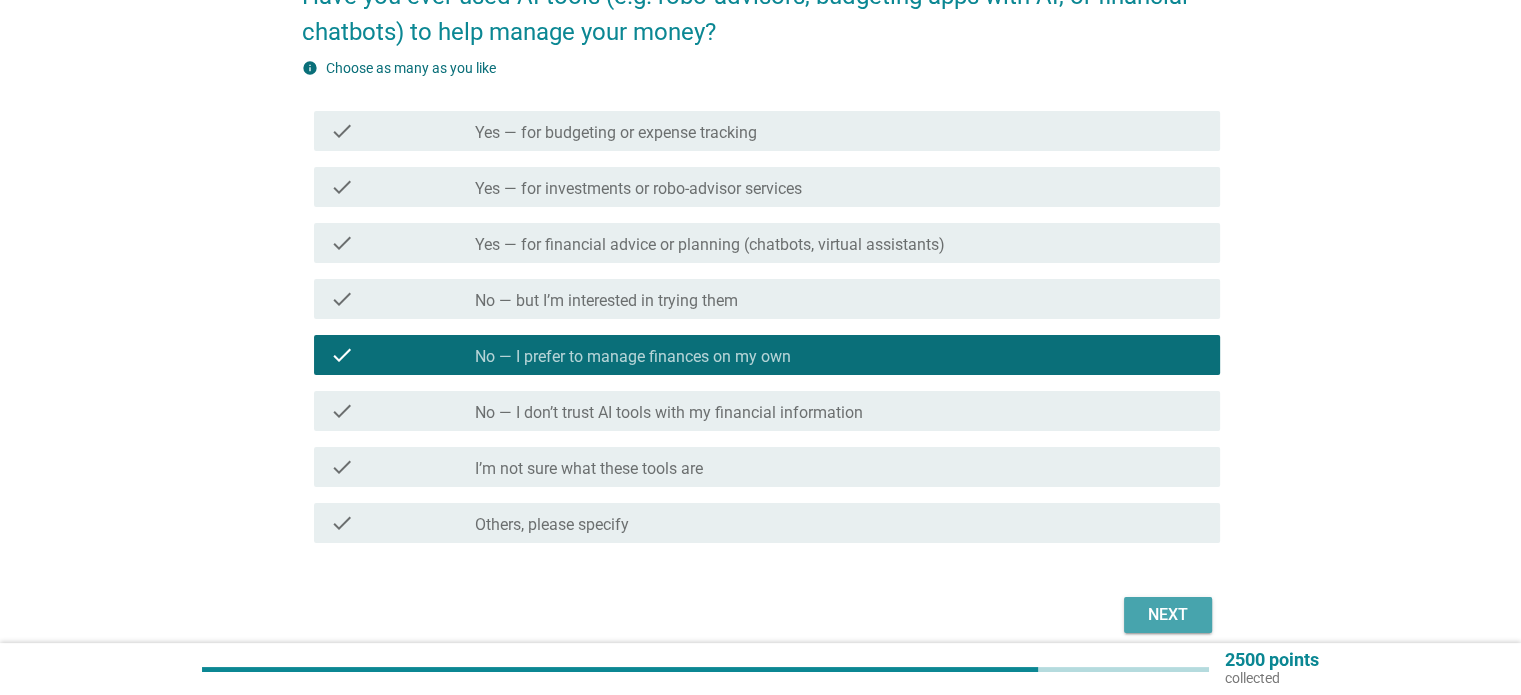 click on "Next" at bounding box center (1168, 615) 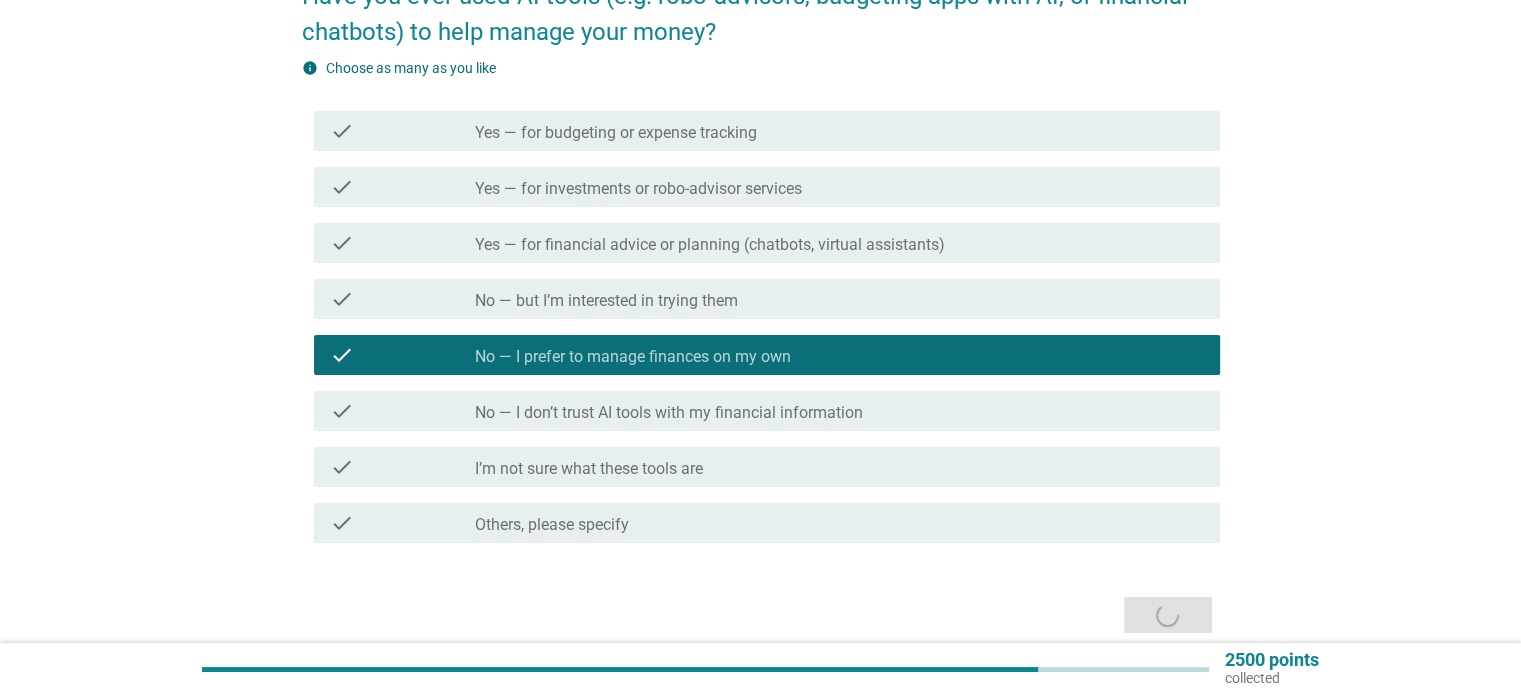 scroll, scrollTop: 0, scrollLeft: 0, axis: both 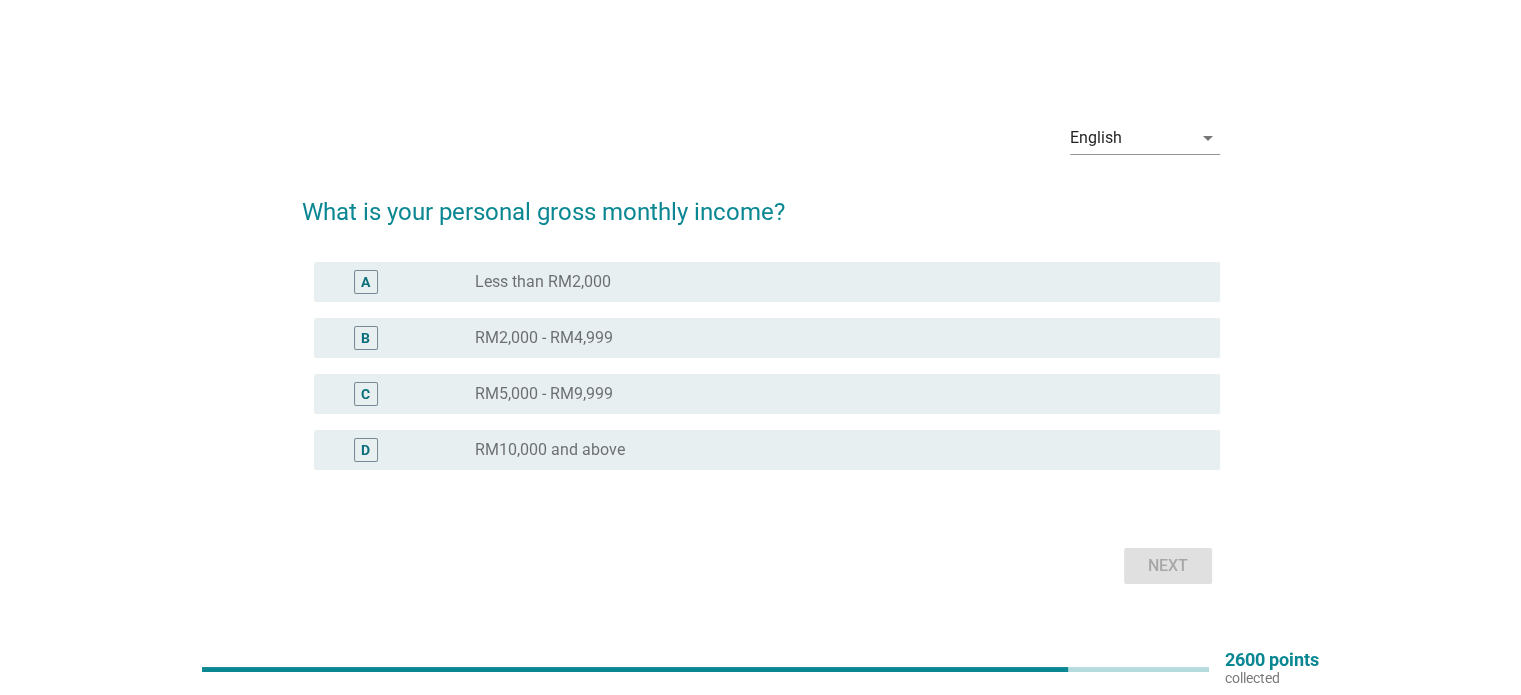 click on "RM2,000 - RM4,999" at bounding box center [544, 338] 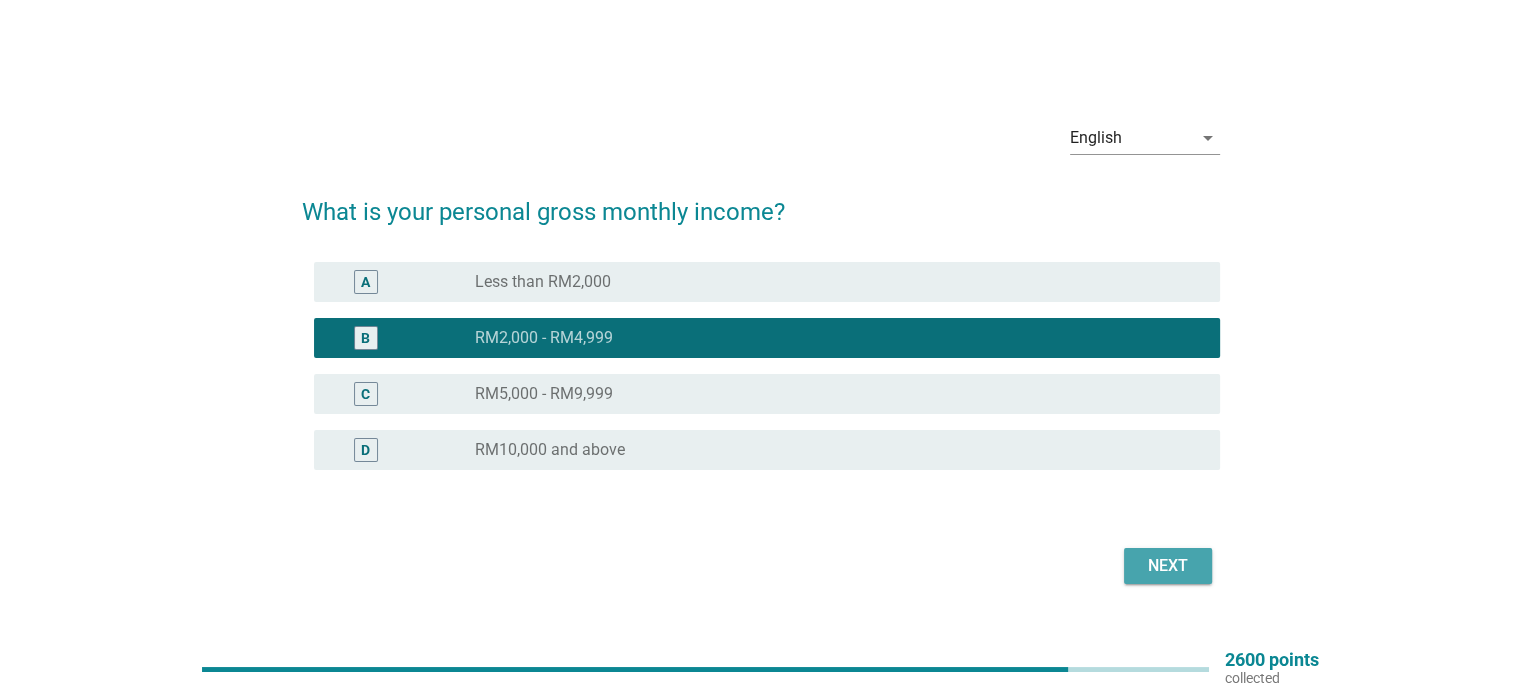 click on "Next" at bounding box center (1168, 566) 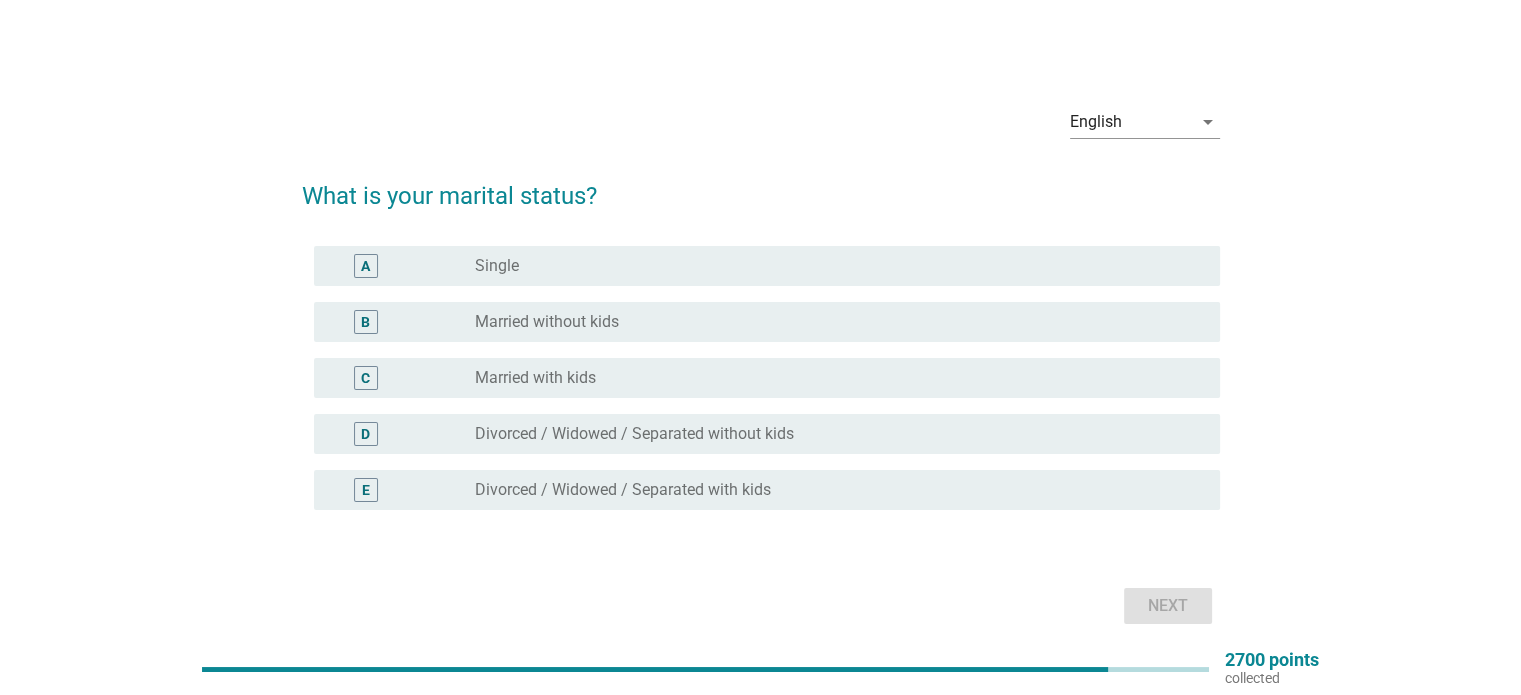 click on "Married with kids" at bounding box center [535, 378] 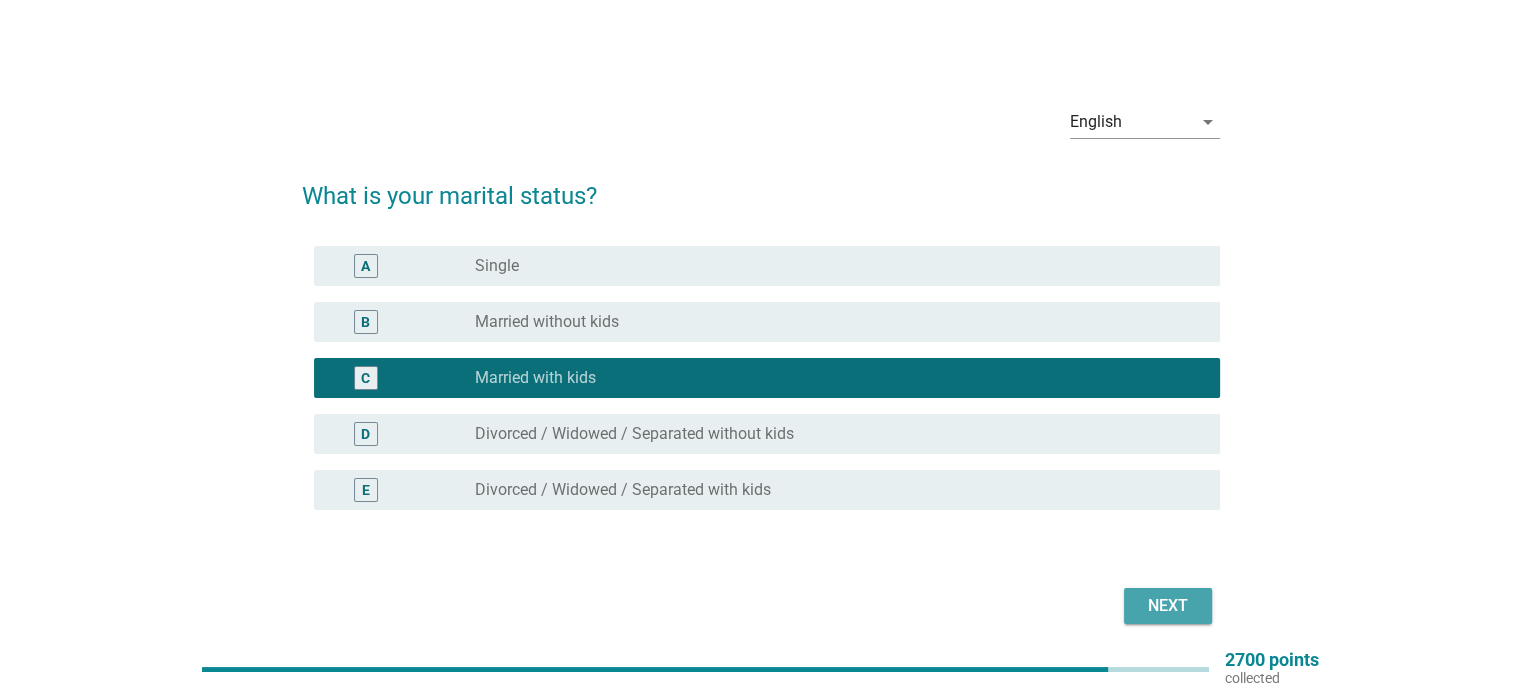 click on "Next" at bounding box center (1168, 606) 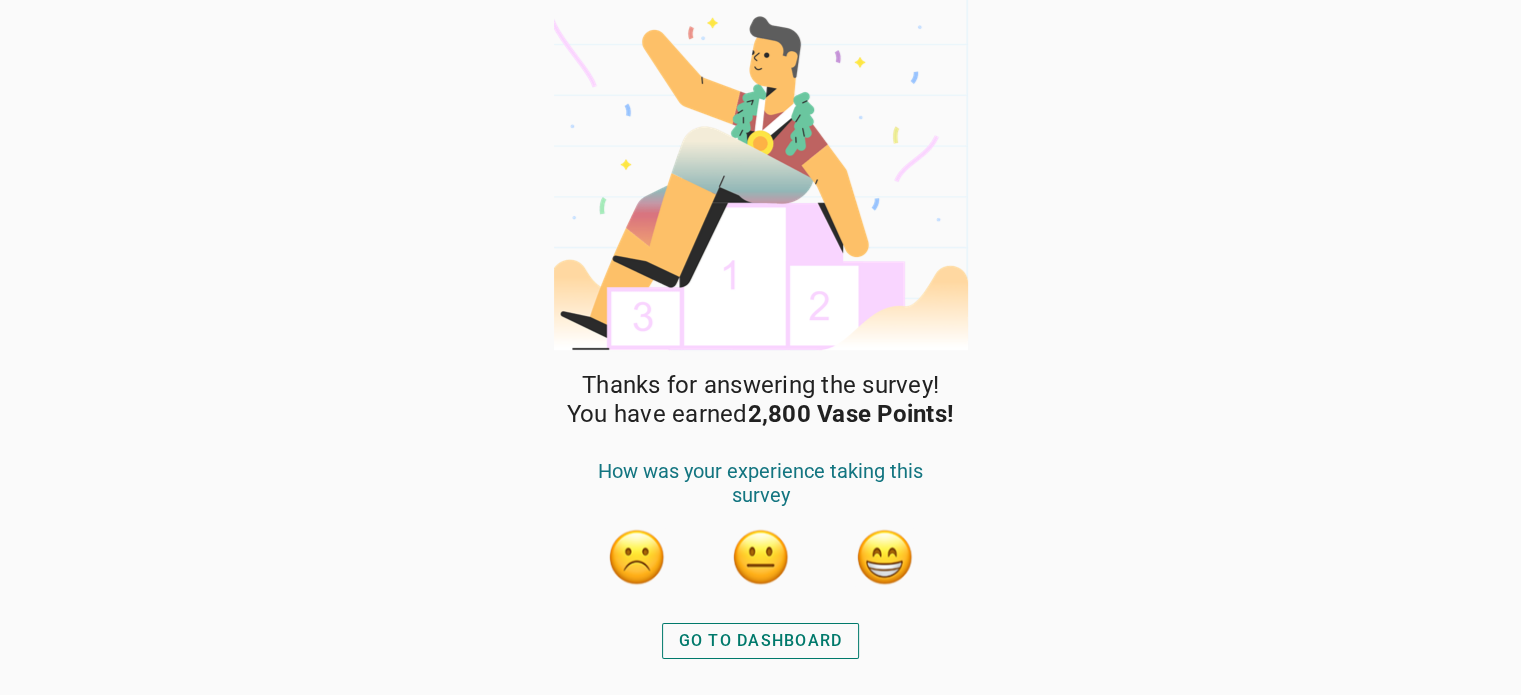 click on "GO TO DASHBOARD" at bounding box center (761, 641) 